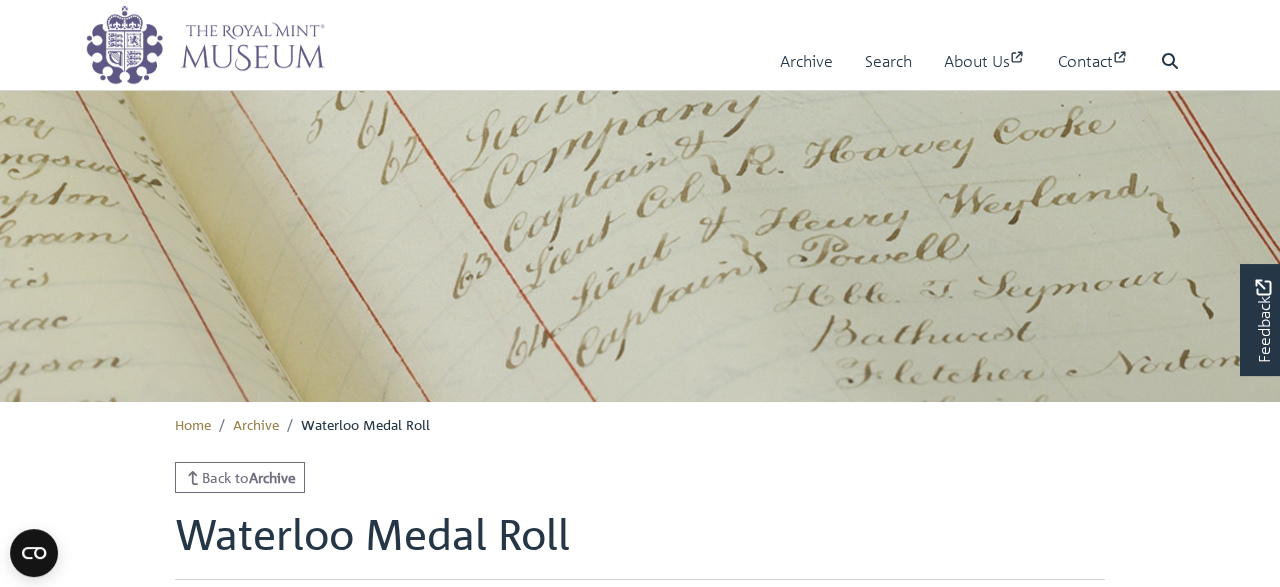 scroll, scrollTop: 0, scrollLeft: 0, axis: both 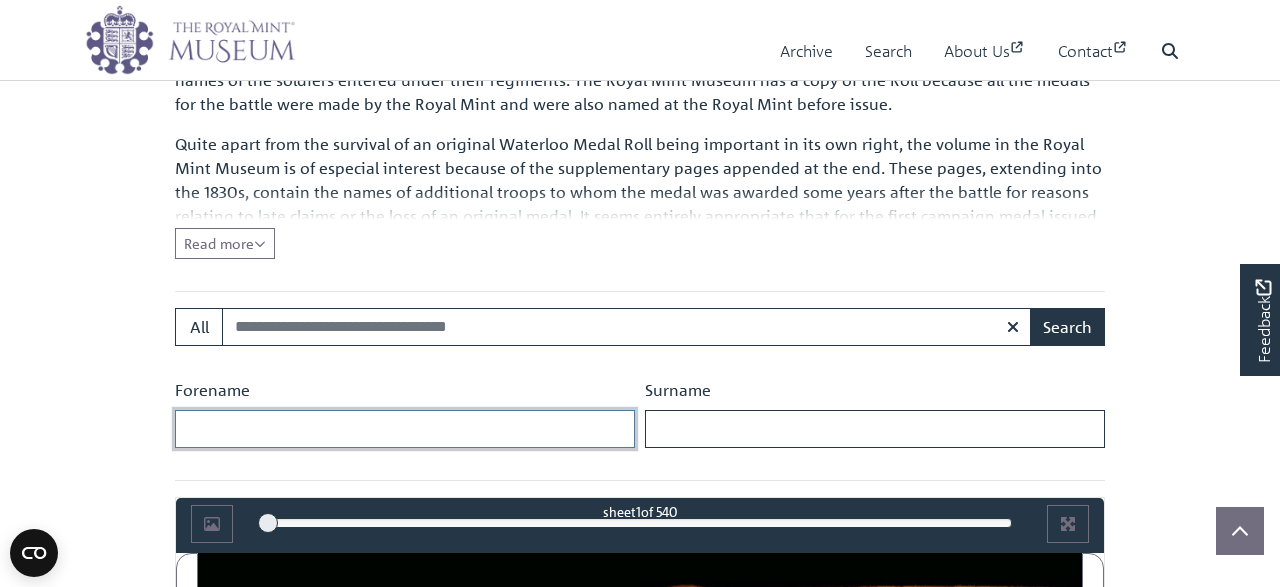 click on "Forename" at bounding box center (405, 429) 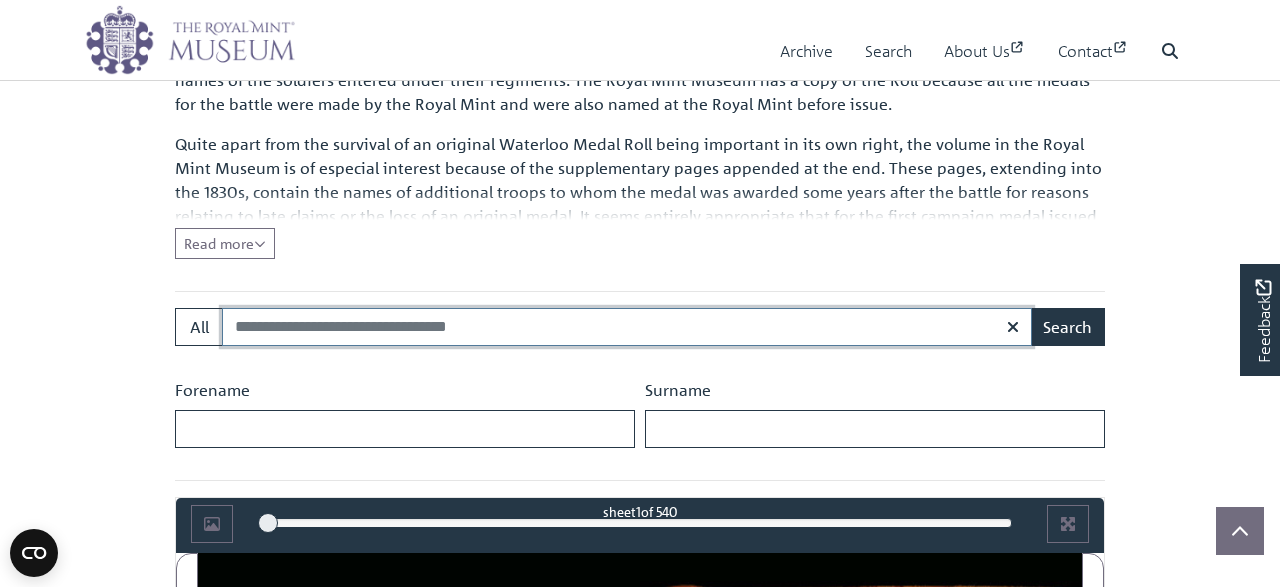click on "Search:" at bounding box center [627, 327] 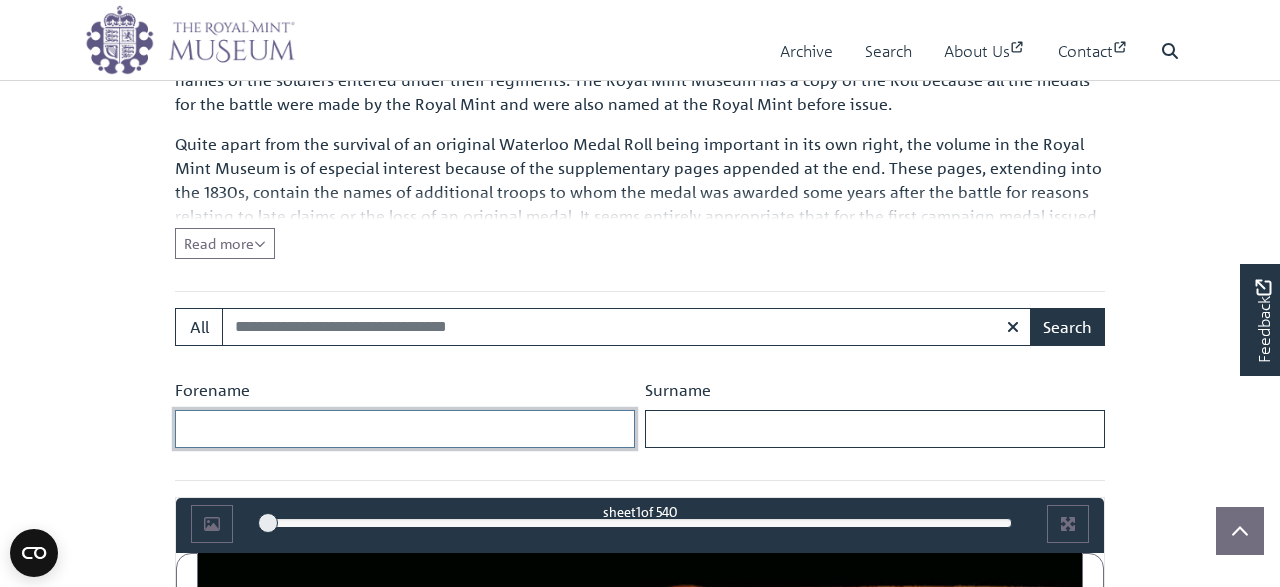 click on "Forename" at bounding box center (405, 429) 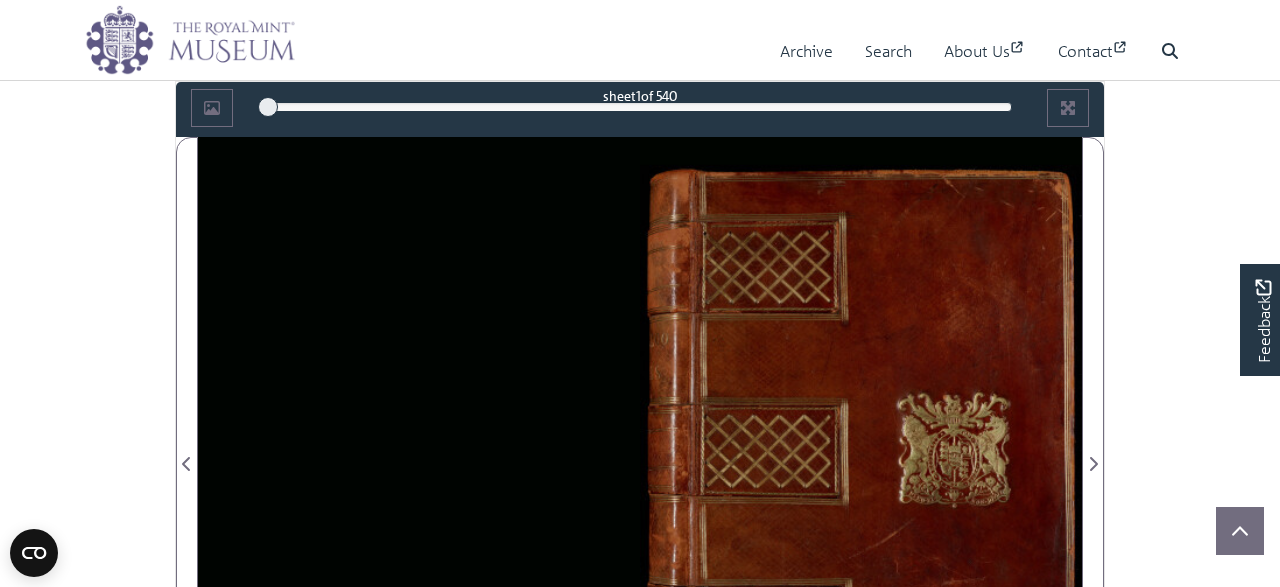scroll, scrollTop: 728, scrollLeft: 0, axis: vertical 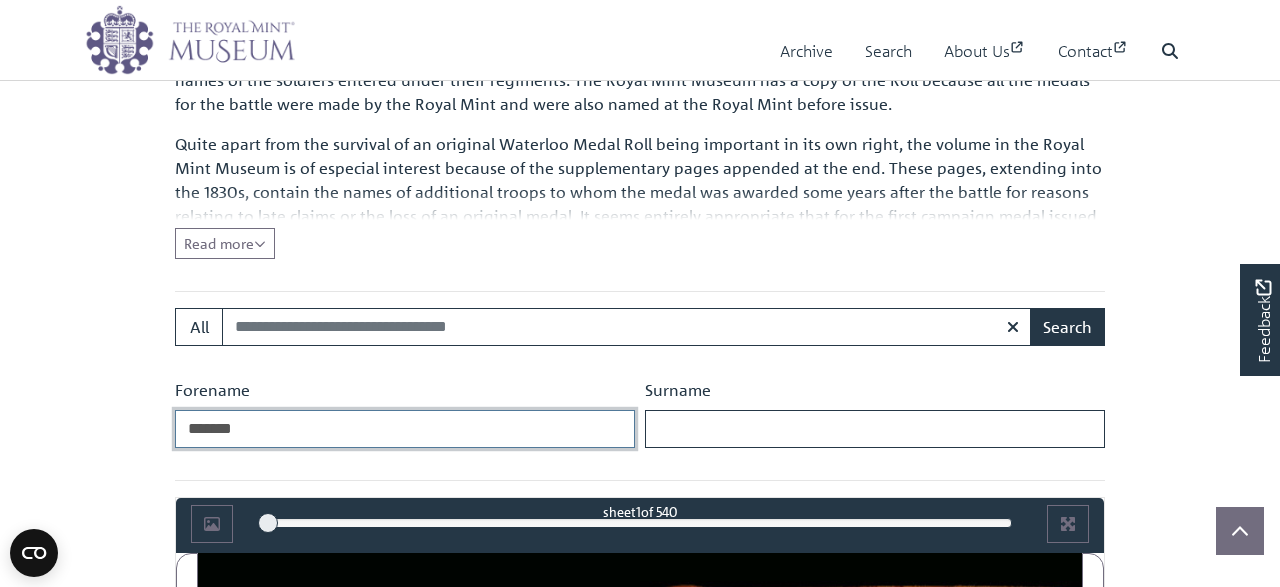 type on "*******" 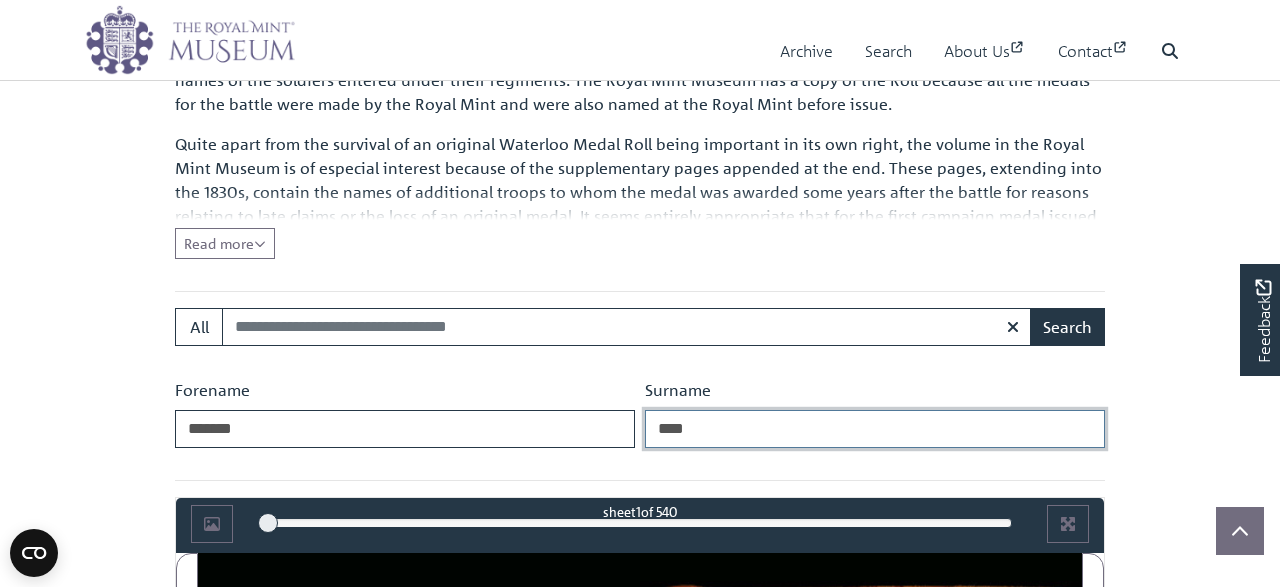 type on "****" 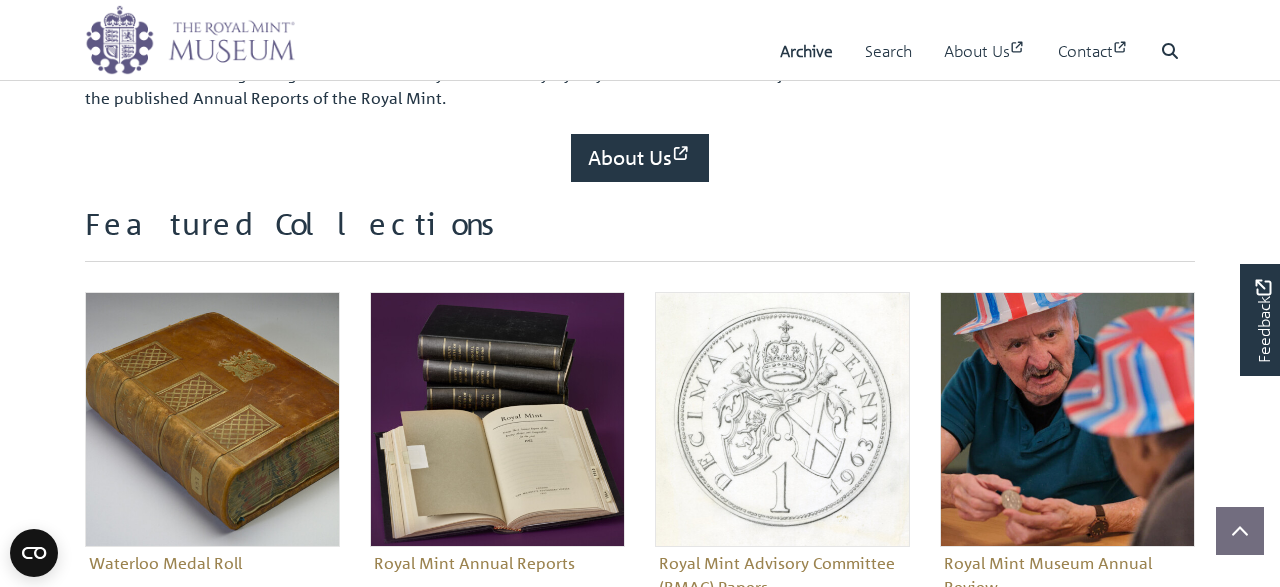 scroll, scrollTop: 728, scrollLeft: 0, axis: vertical 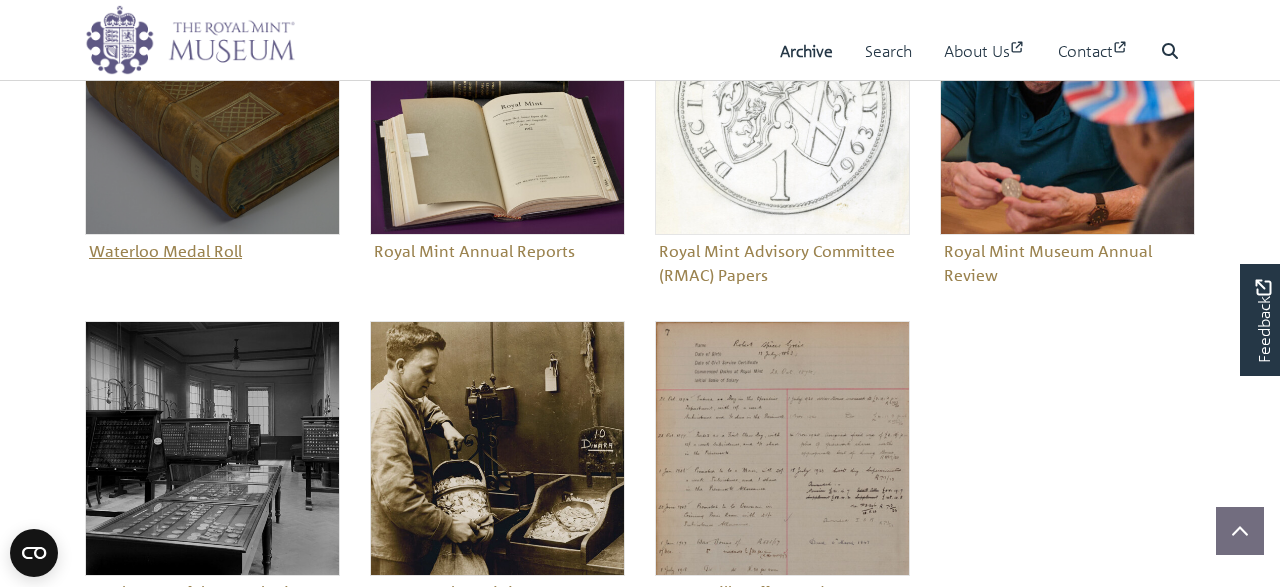 click on "Waterloo Medal Roll" at bounding box center (212, 123) 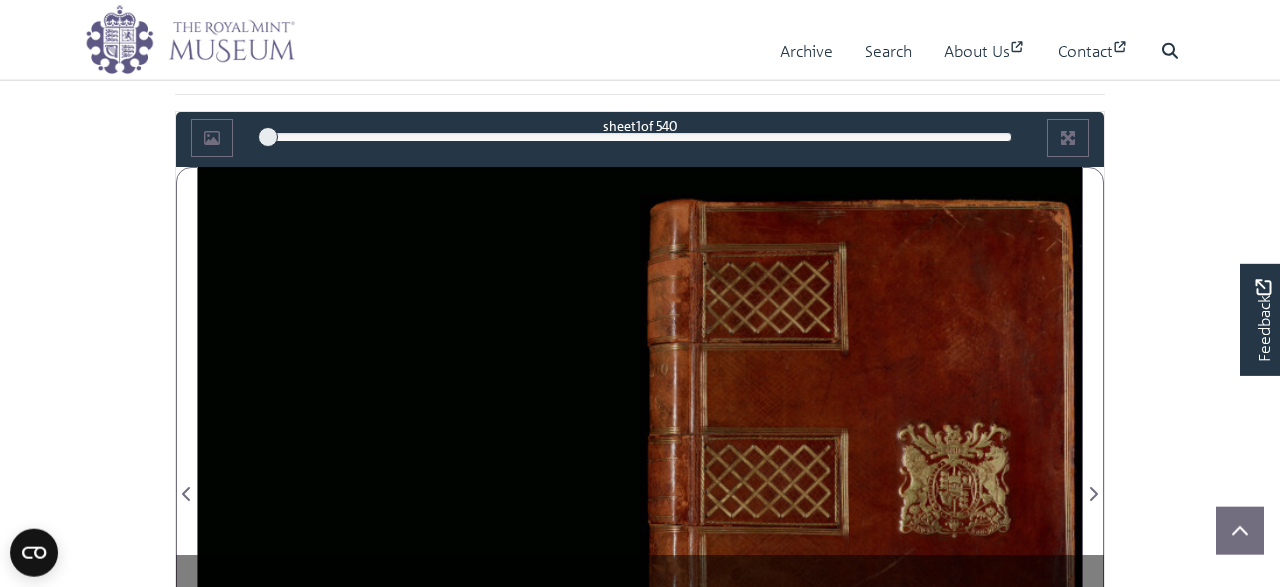 scroll, scrollTop: 936, scrollLeft: 0, axis: vertical 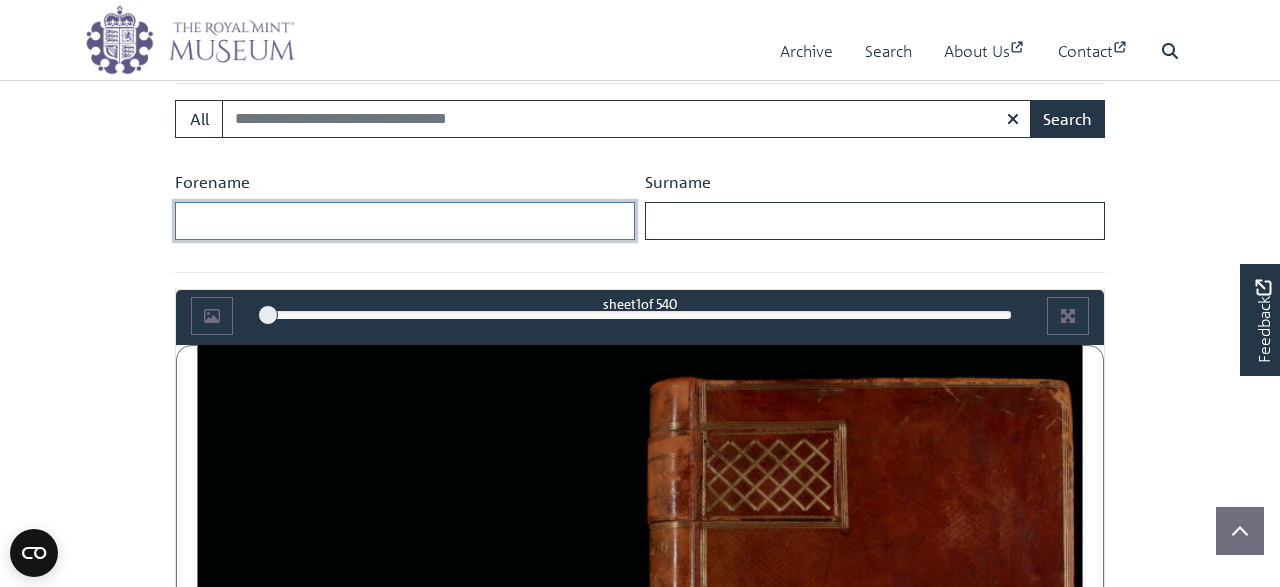 click on "Forename" at bounding box center [405, 221] 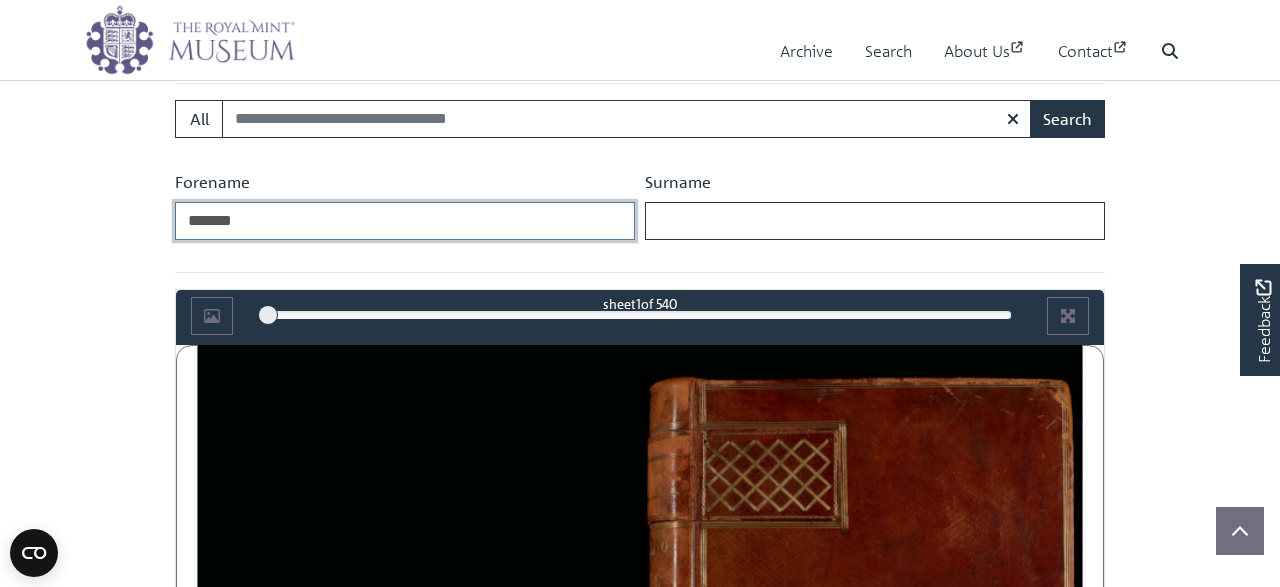 type on "*******" 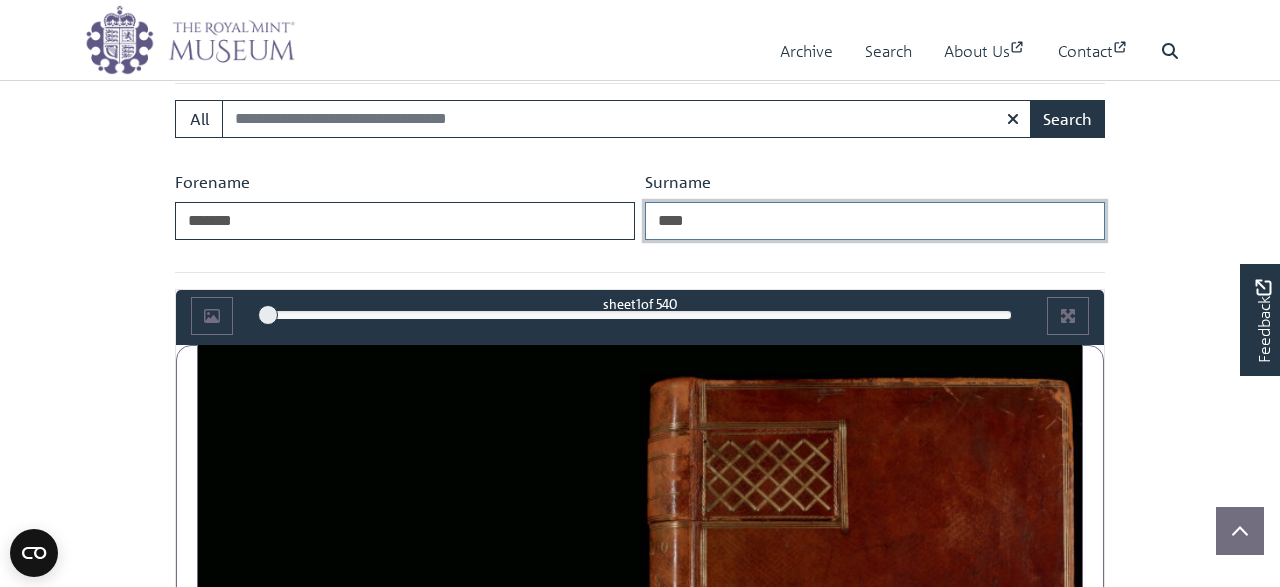 type on "****" 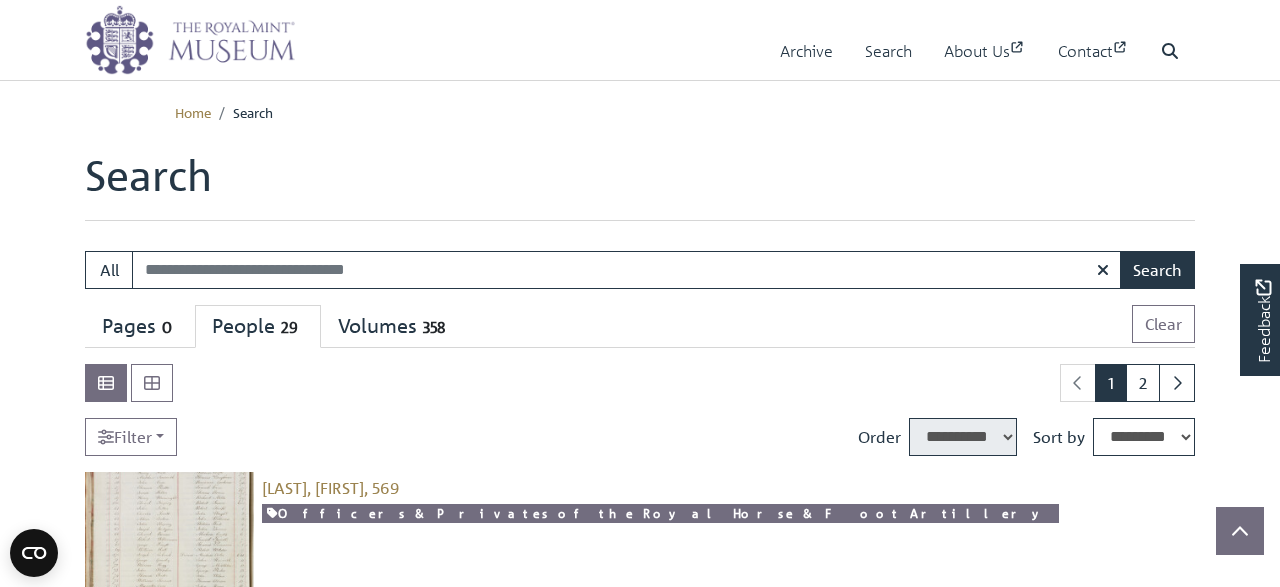 select on "****" 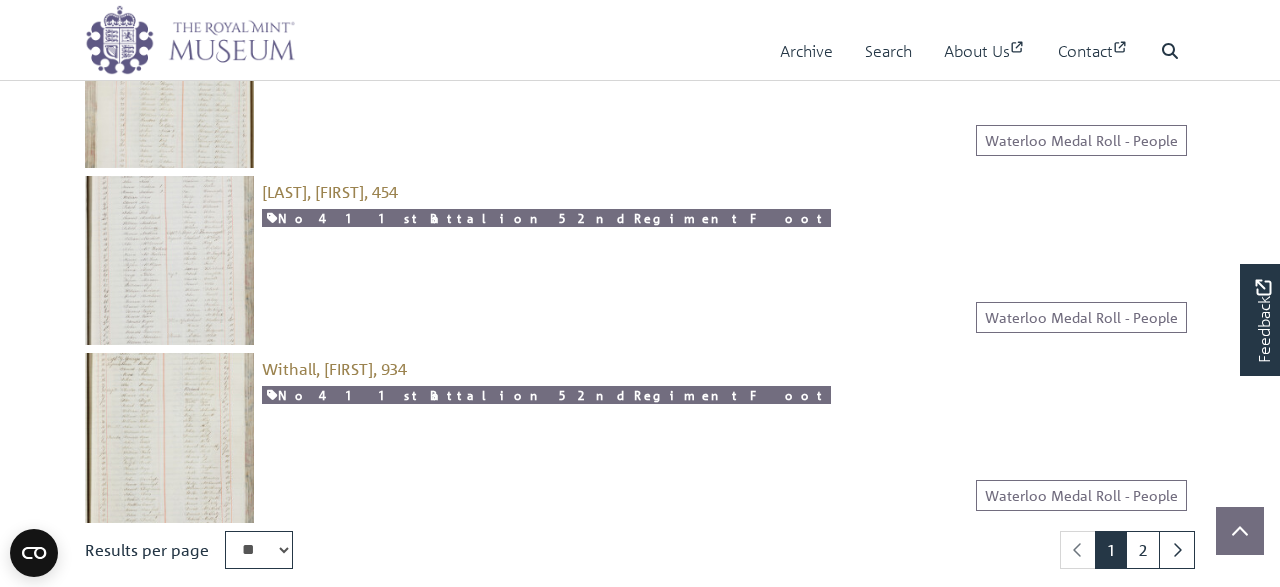 scroll, scrollTop: 2704, scrollLeft: 0, axis: vertical 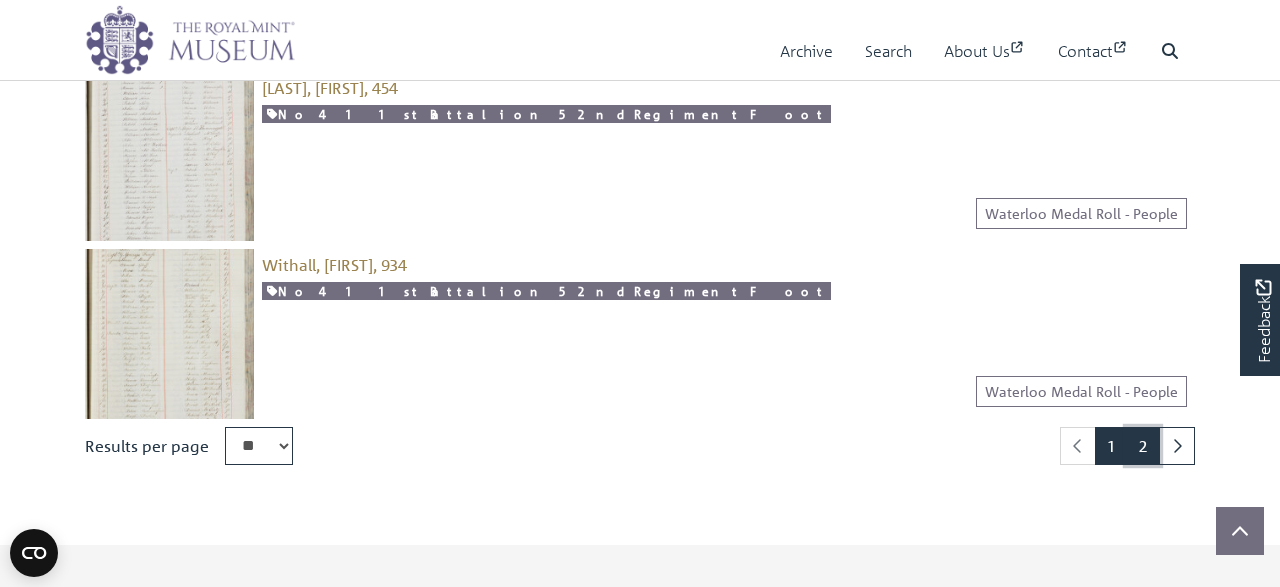 click on "2" at bounding box center (1143, 446) 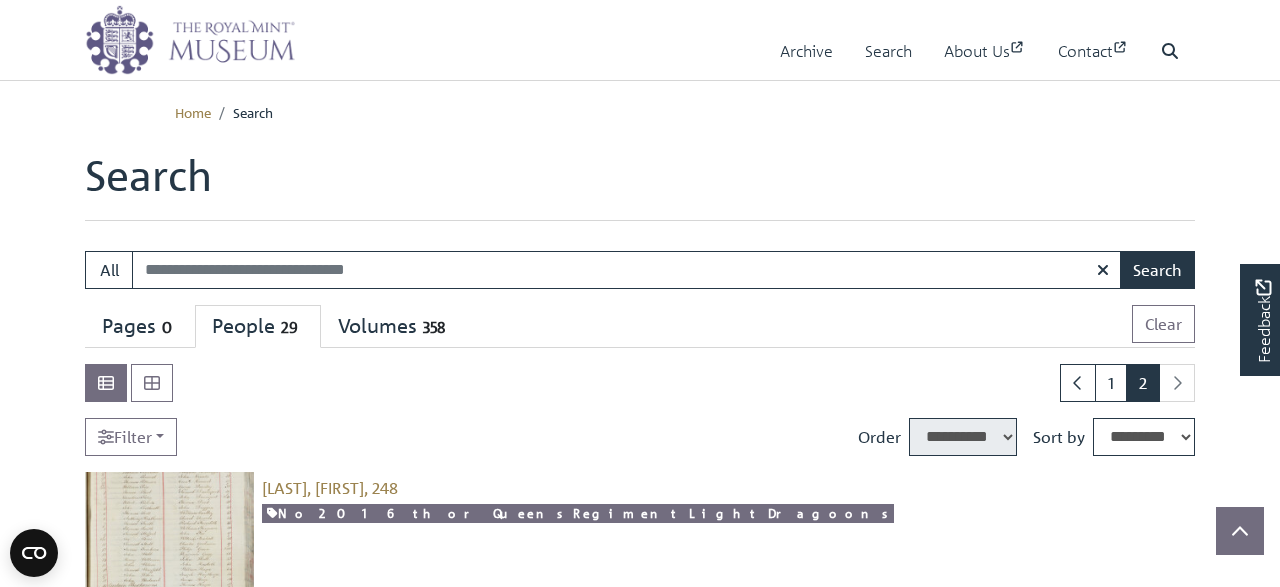 select on "****" 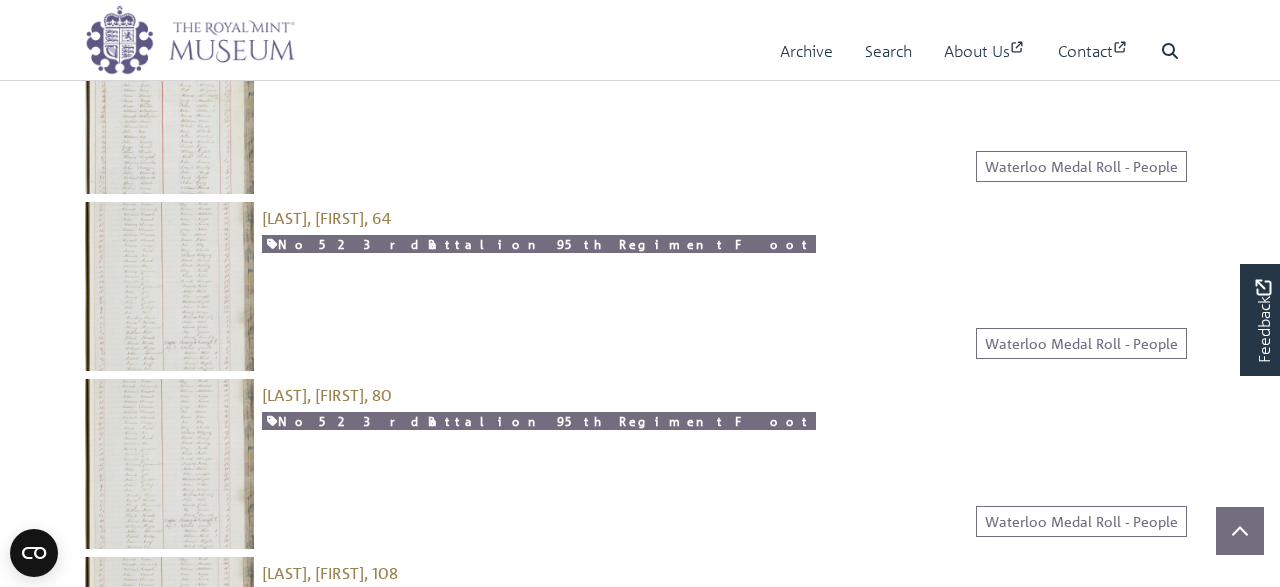 scroll, scrollTop: 728, scrollLeft: 0, axis: vertical 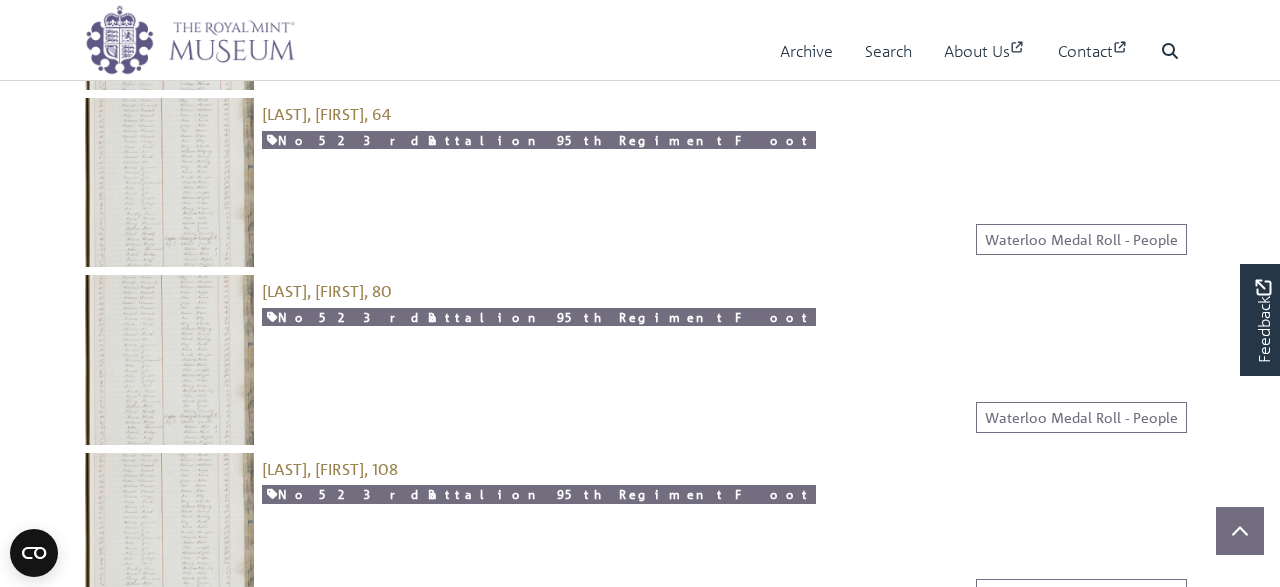 click on "Hall,  William,  64
[snippet entity-description]" at bounding box center (724, 182) 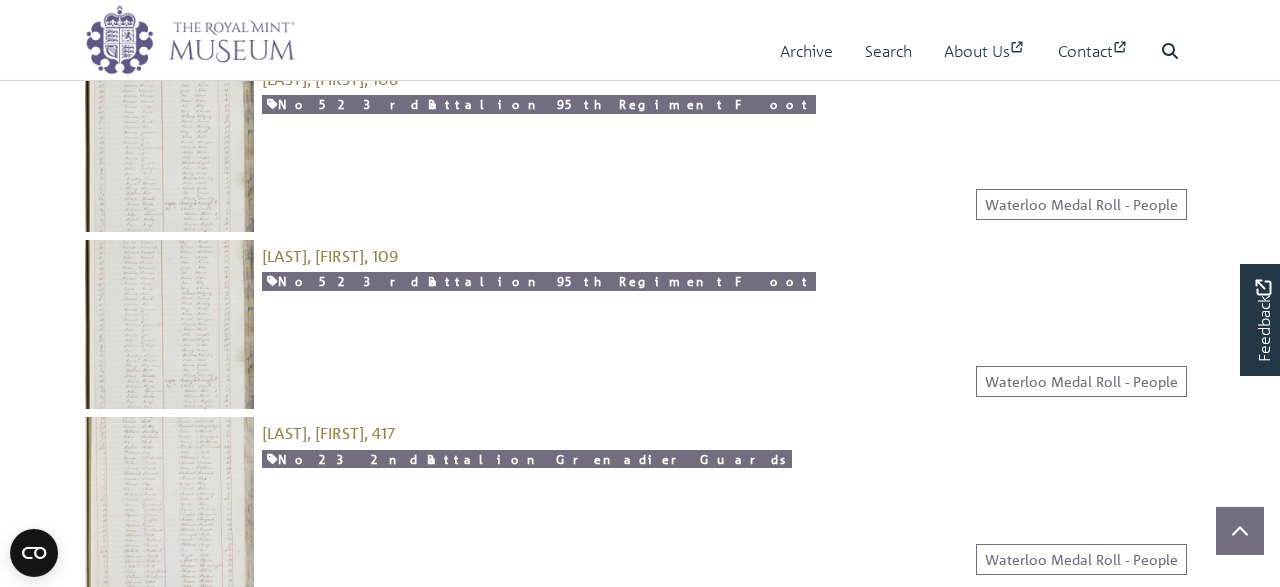 scroll, scrollTop: 1144, scrollLeft: 0, axis: vertical 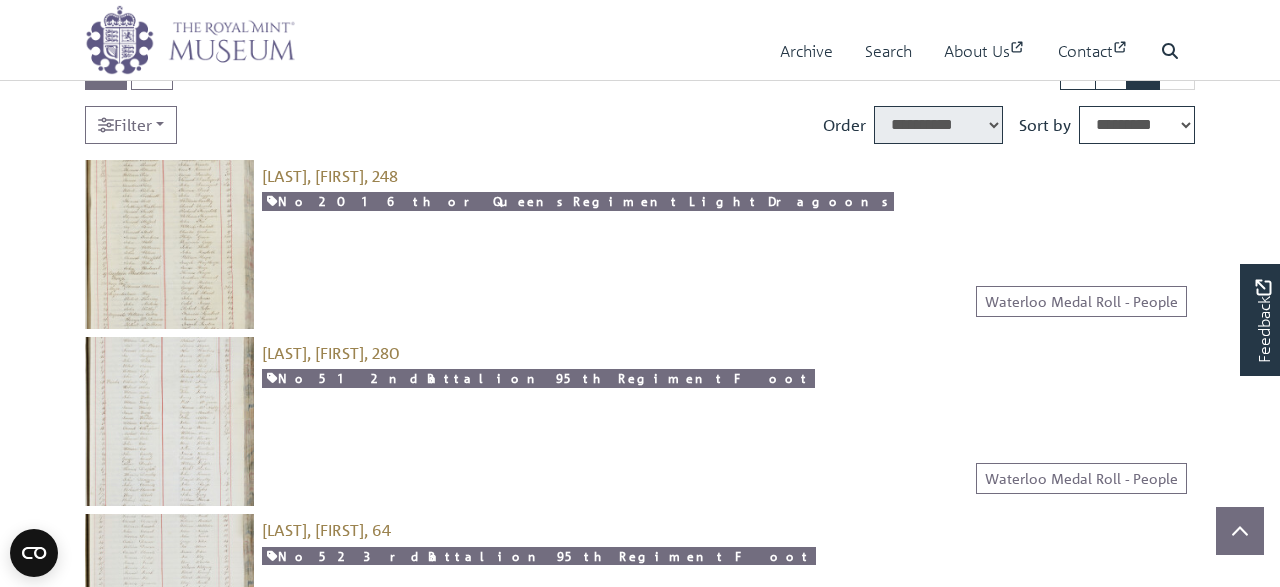 click at bounding box center (169, 421) 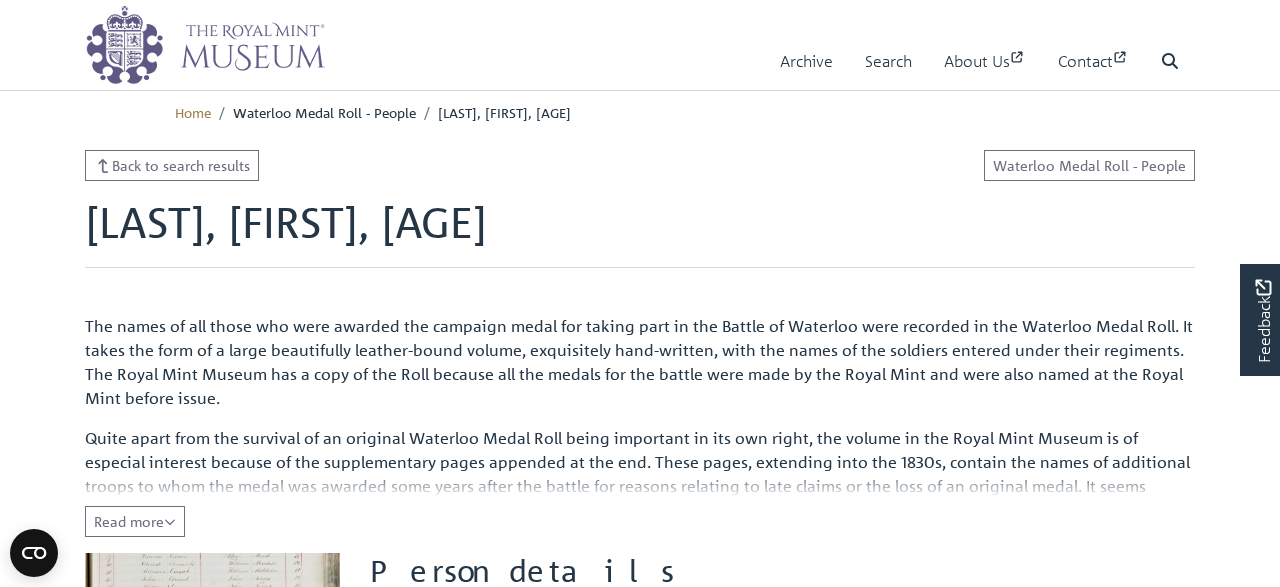 scroll, scrollTop: 0, scrollLeft: 0, axis: both 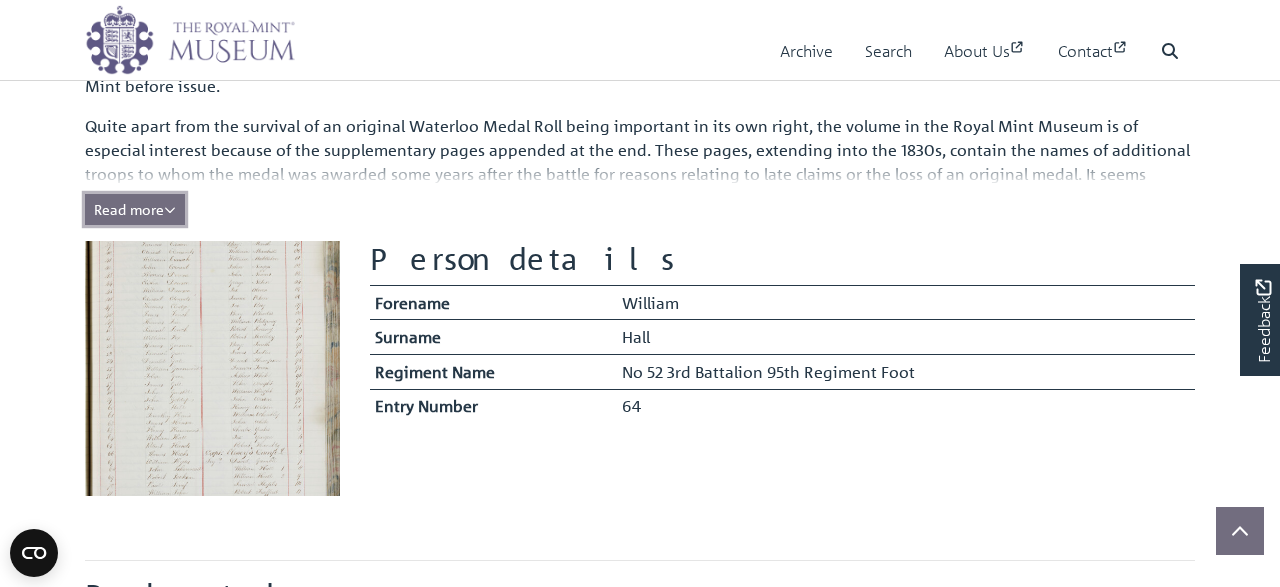 click on "Read more" at bounding box center (135, 209) 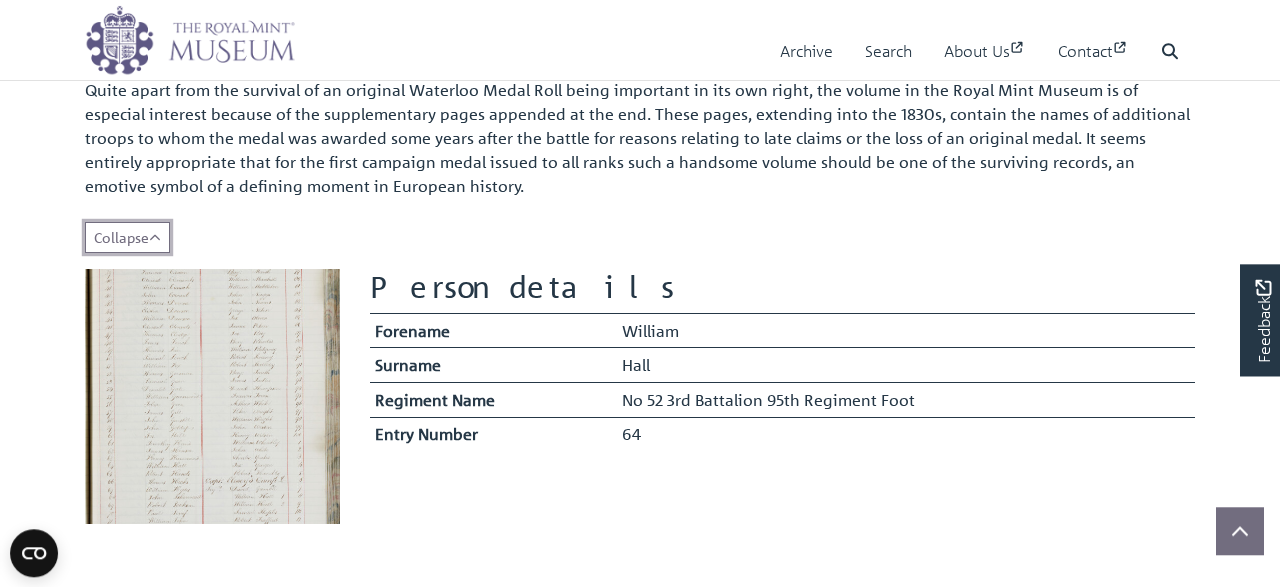 scroll, scrollTop: 208, scrollLeft: 0, axis: vertical 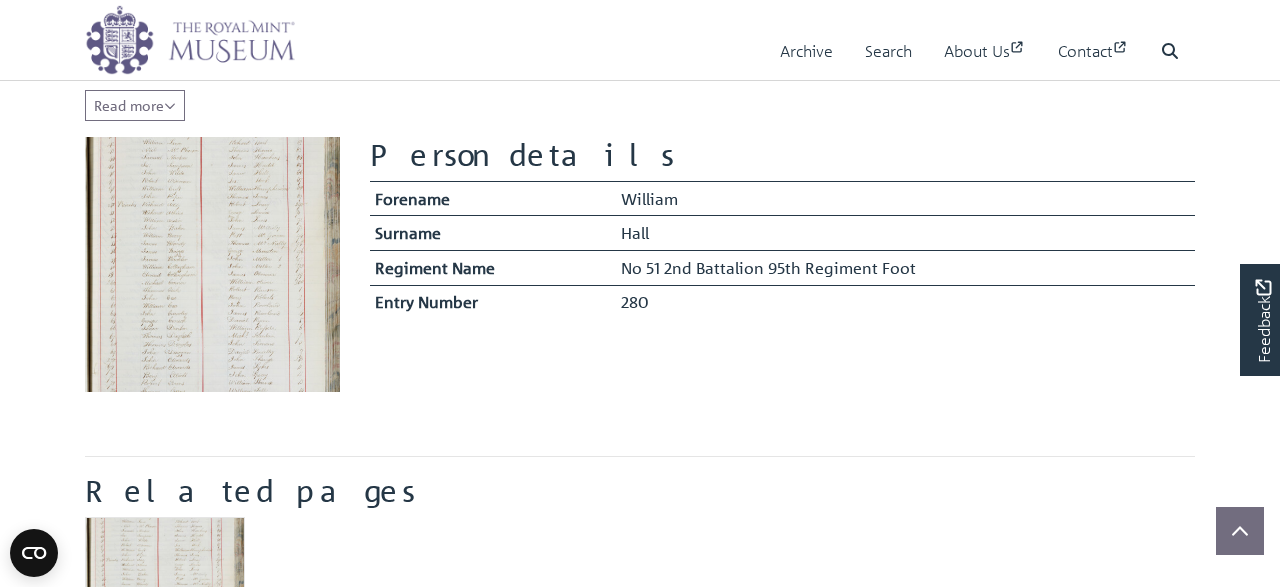 click at bounding box center (212, 264) 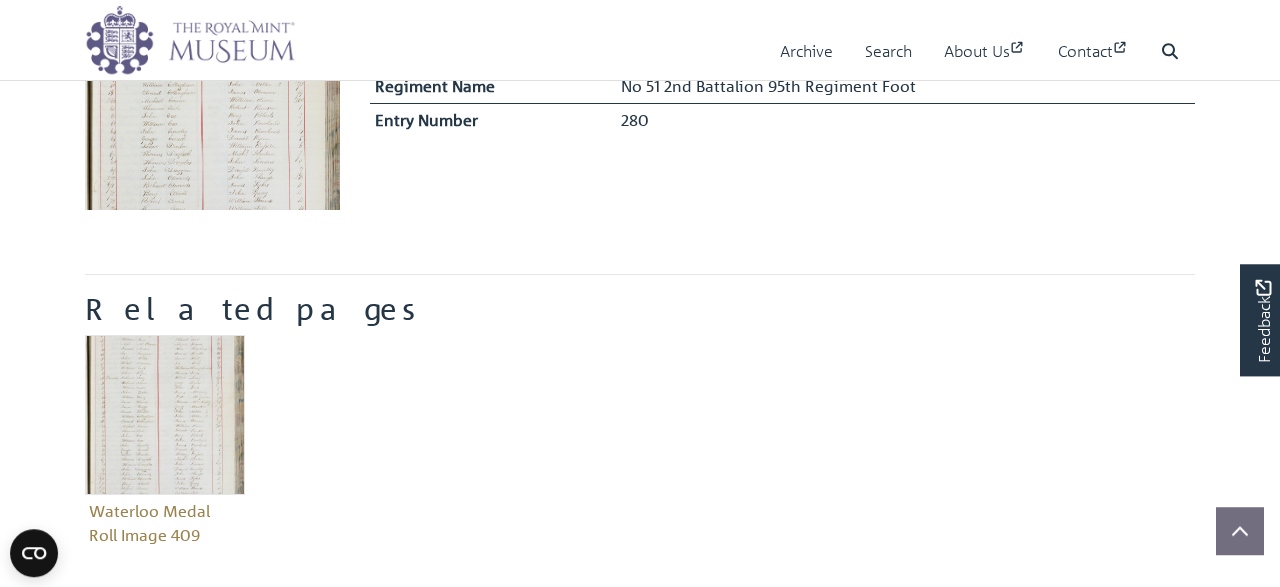 scroll, scrollTop: 728, scrollLeft: 0, axis: vertical 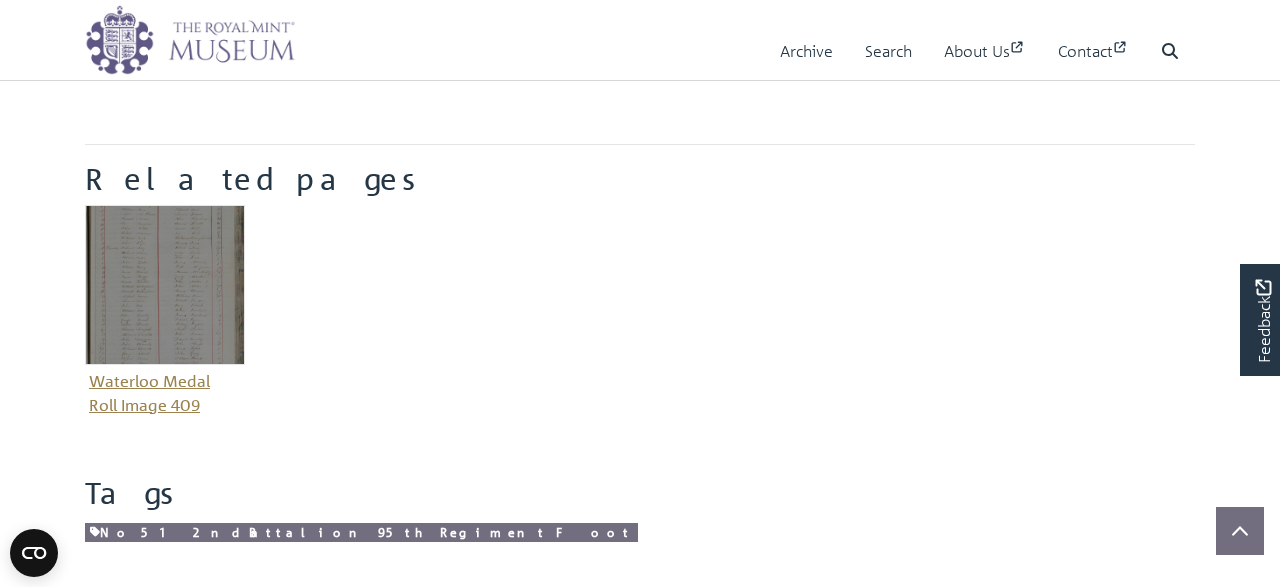 click at bounding box center [165, 285] 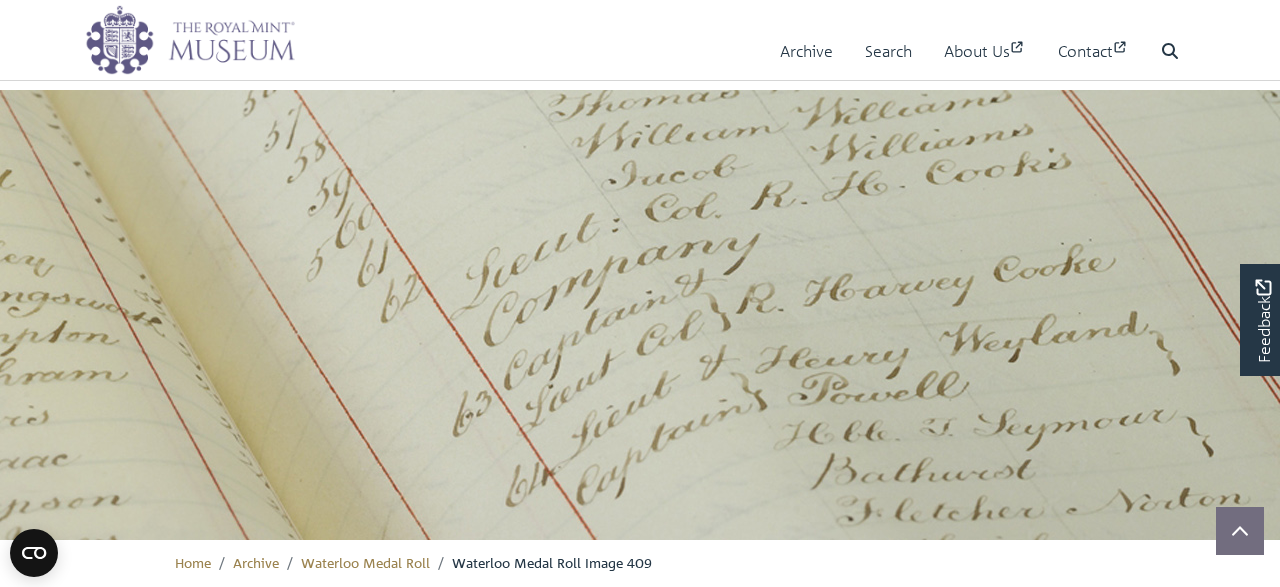 scroll, scrollTop: 677, scrollLeft: 0, axis: vertical 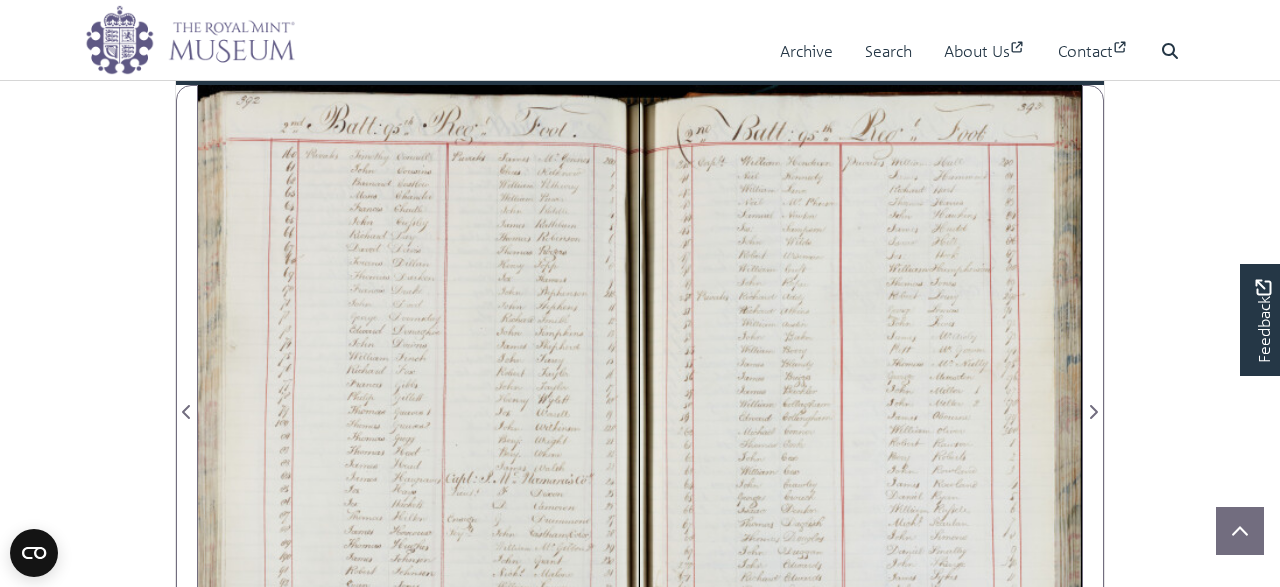 click at bounding box center [861, 400] 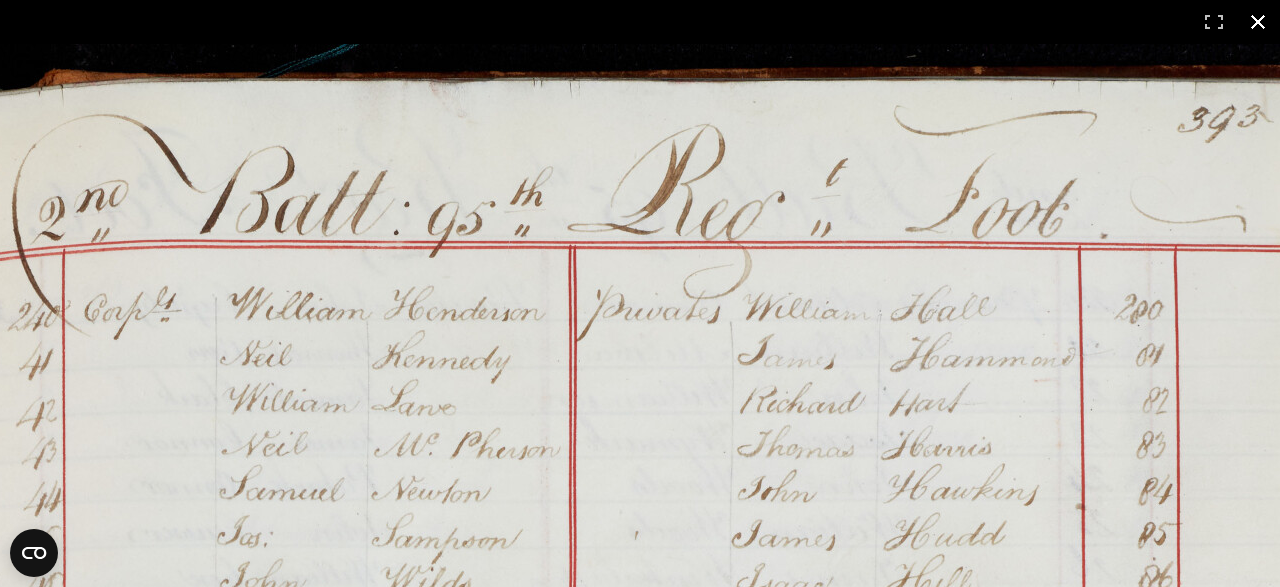 click at bounding box center [1258, 22] 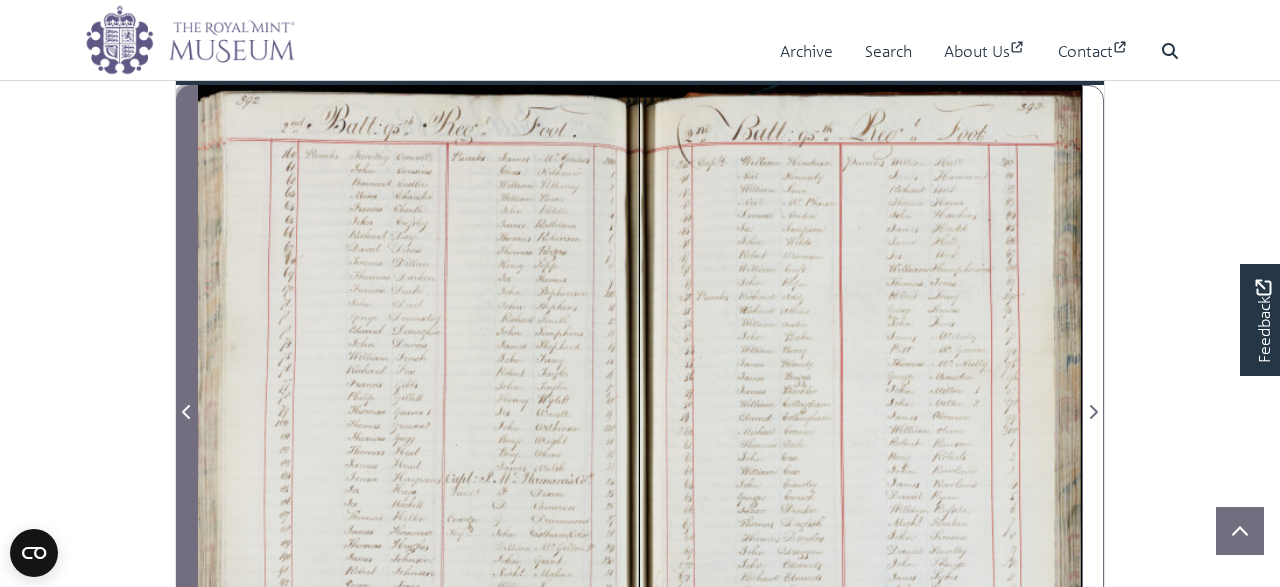 click at bounding box center [187, 412] 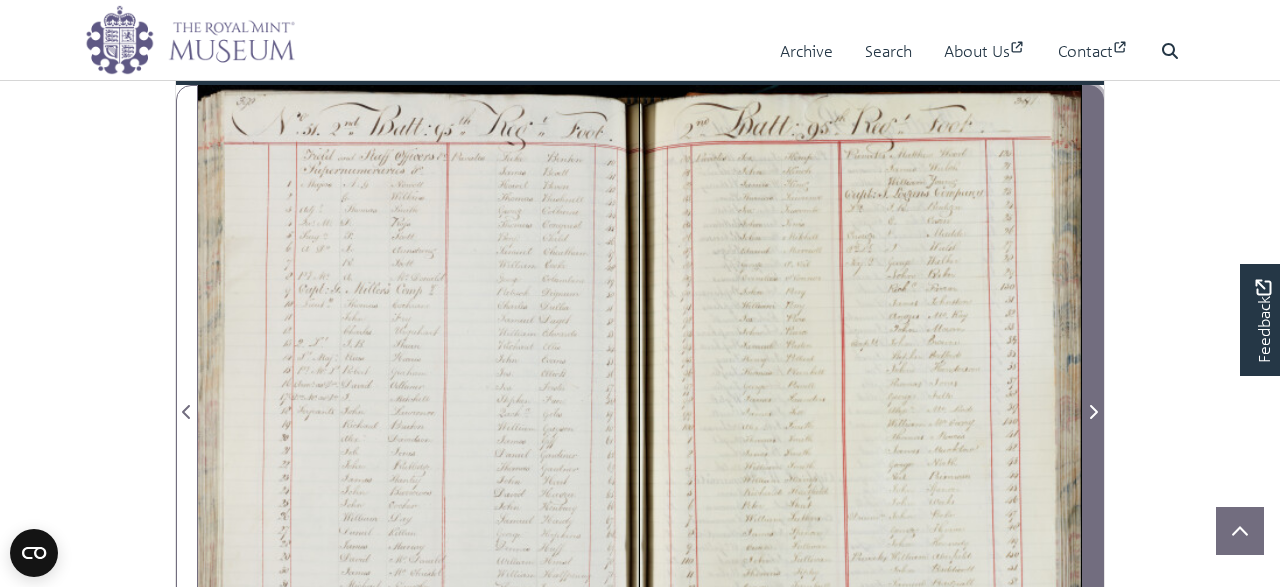 click 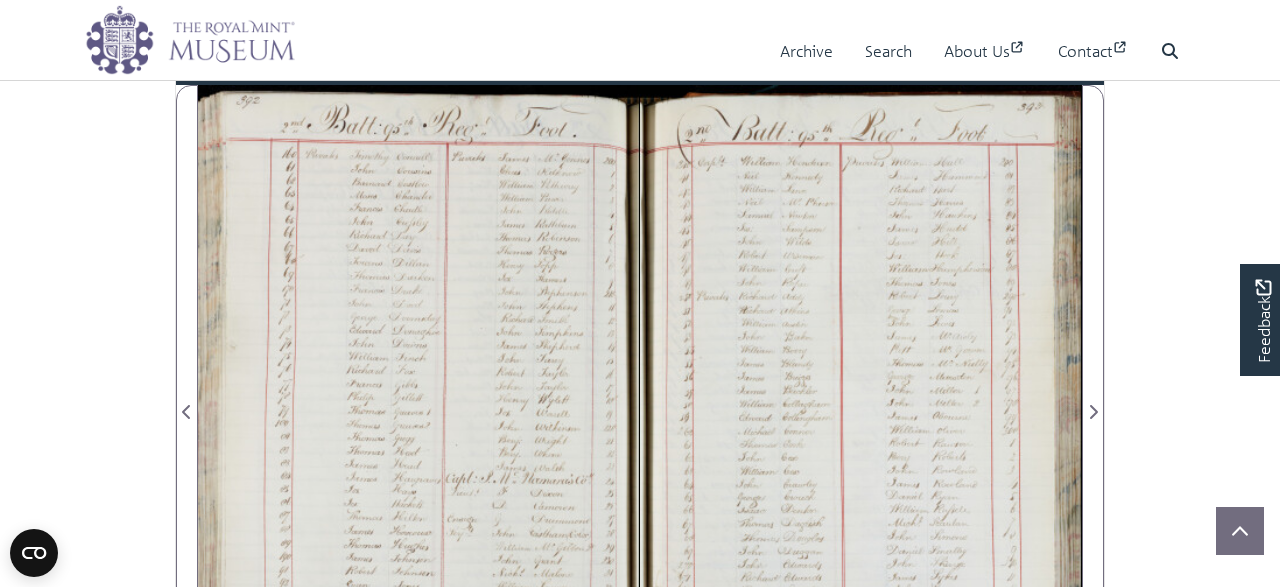 click at bounding box center [861, 400] 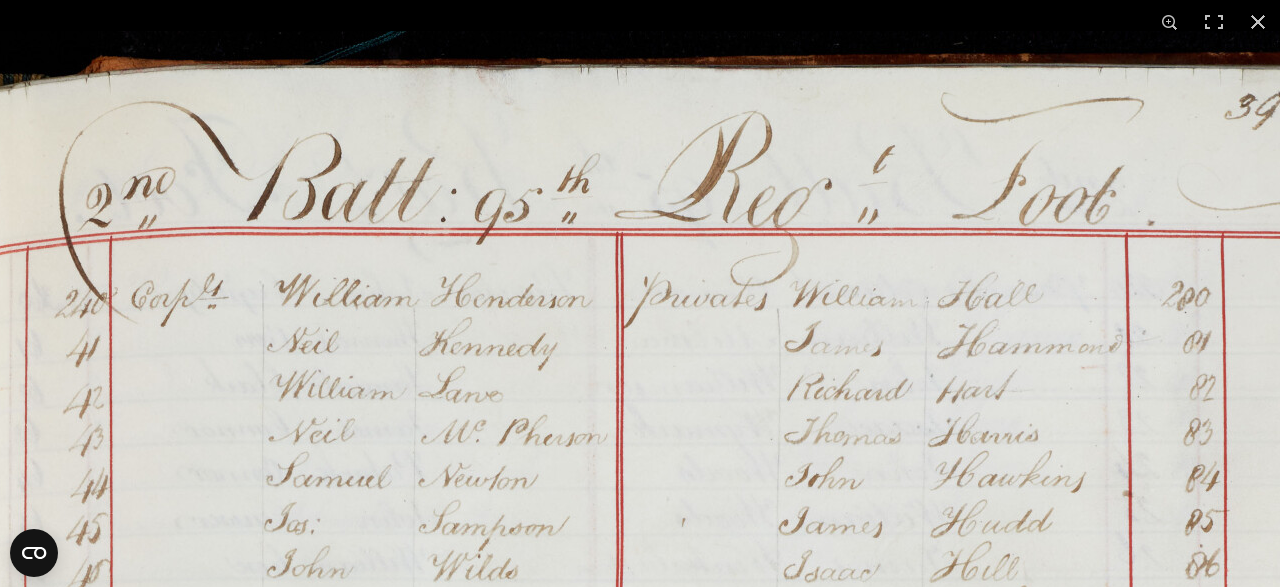 click at bounding box center [687, 1111] 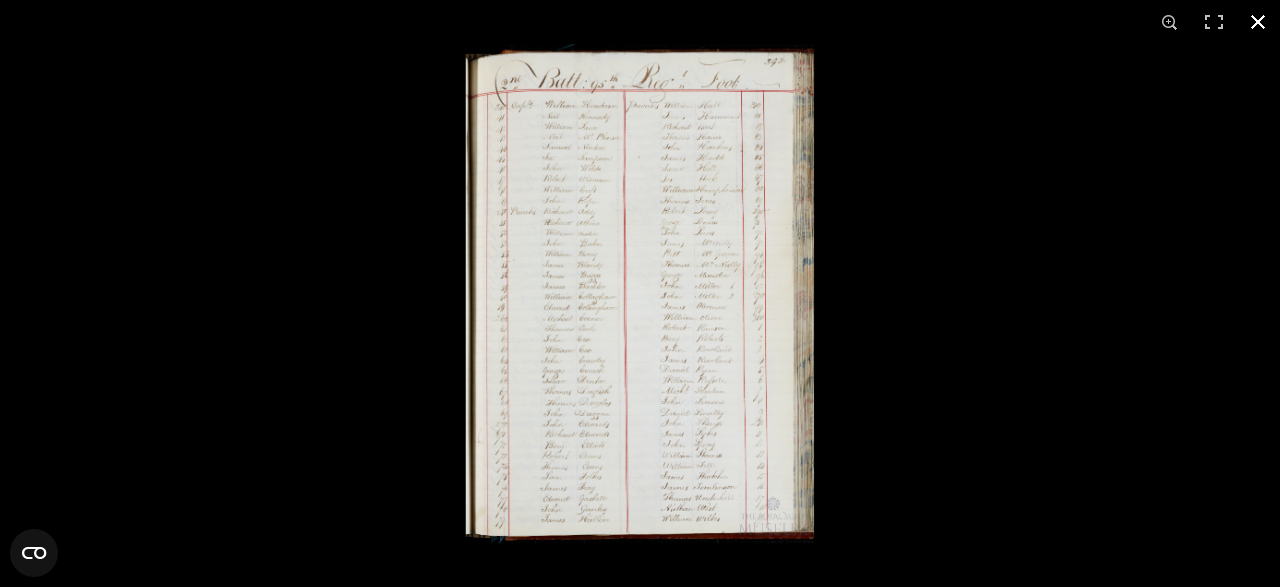 click at bounding box center [1258, 22] 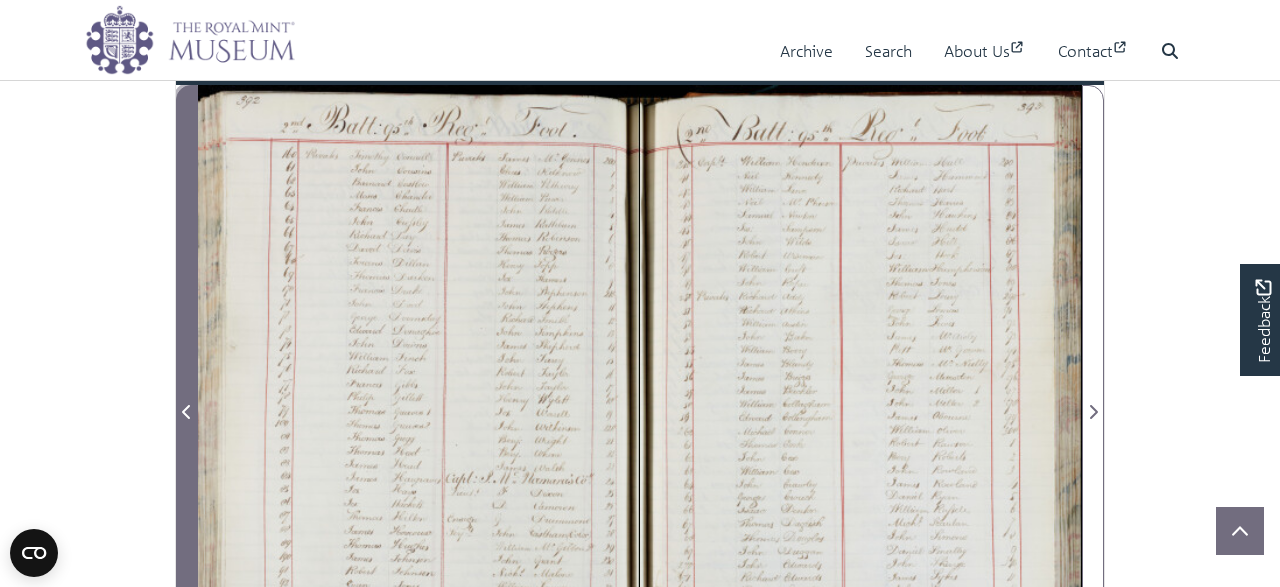 click at bounding box center [187, 412] 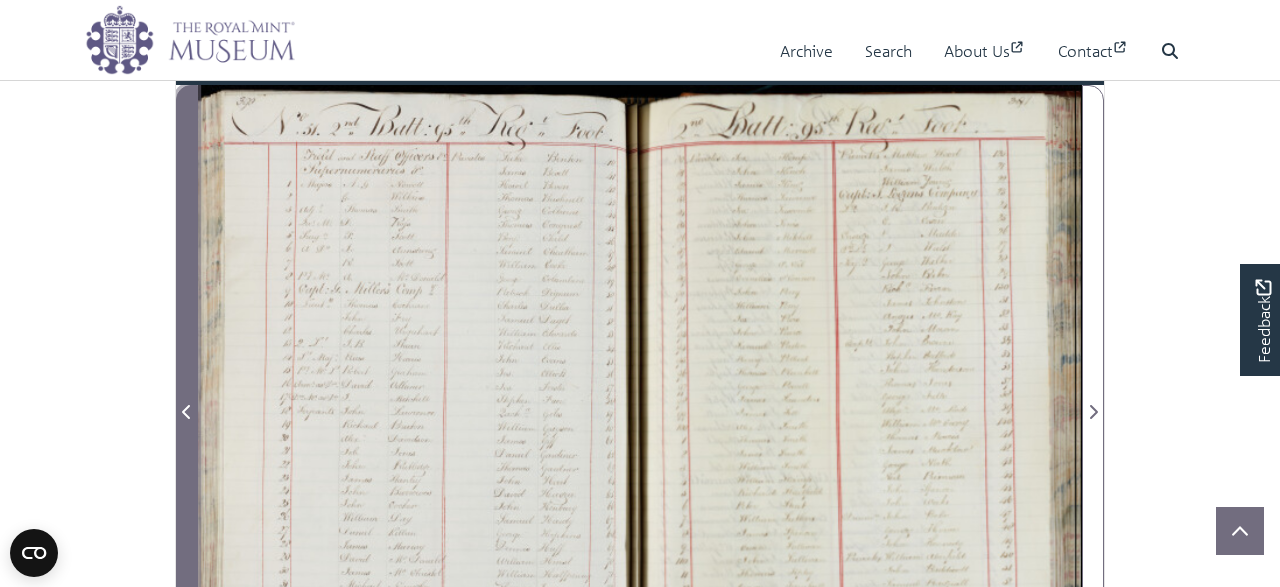click at bounding box center (187, 412) 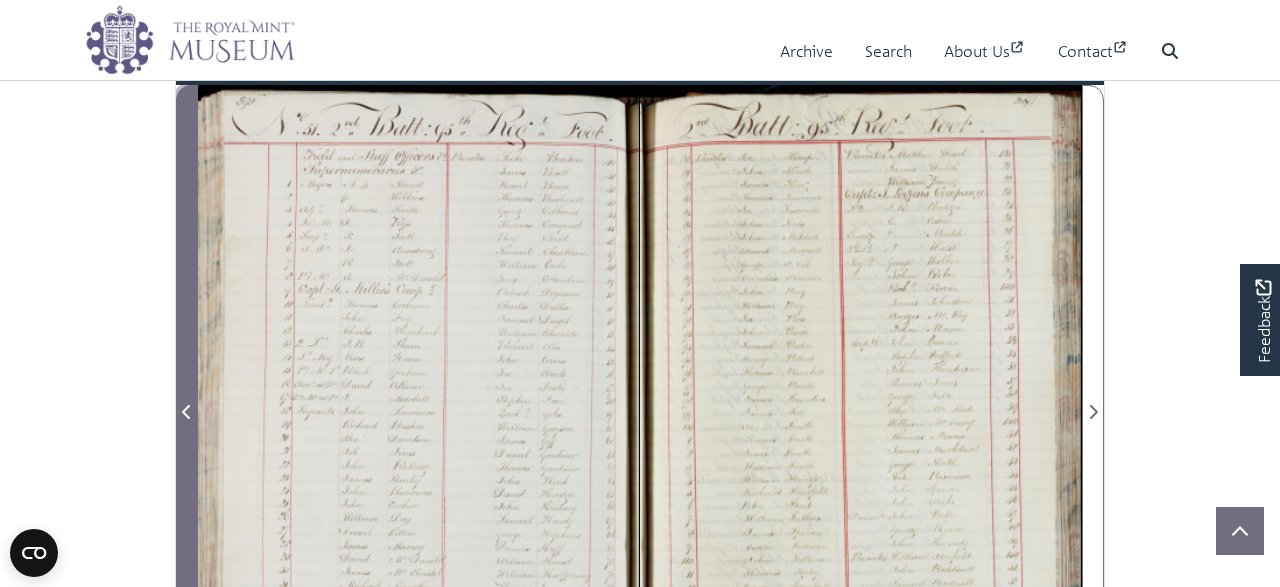 click at bounding box center (187, 412) 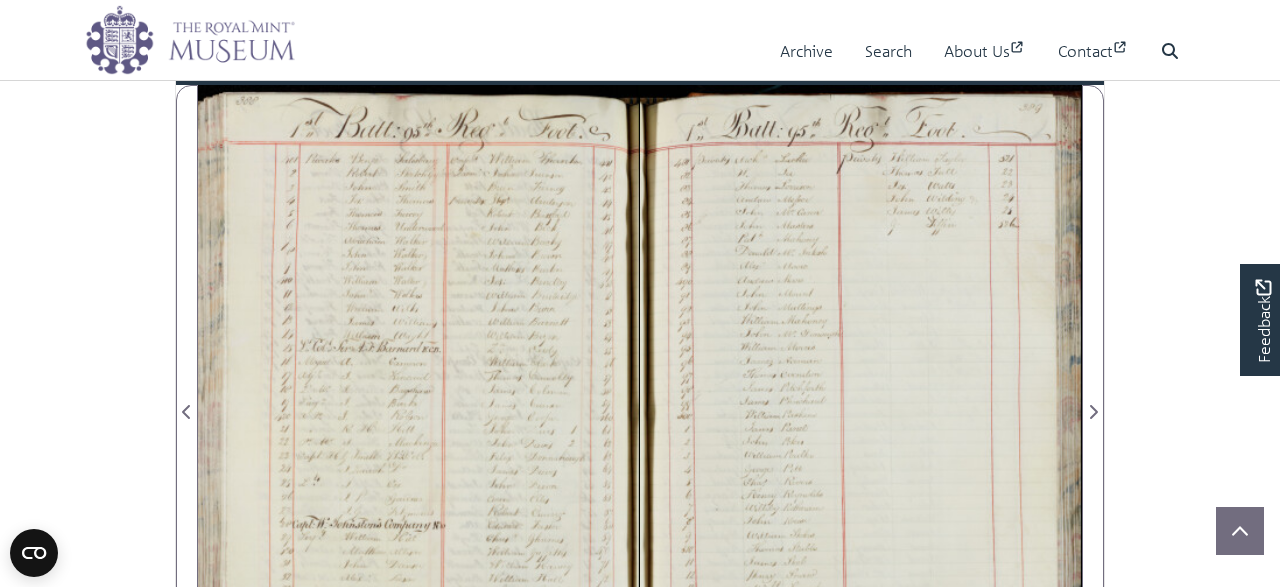 click at bounding box center [861, 400] 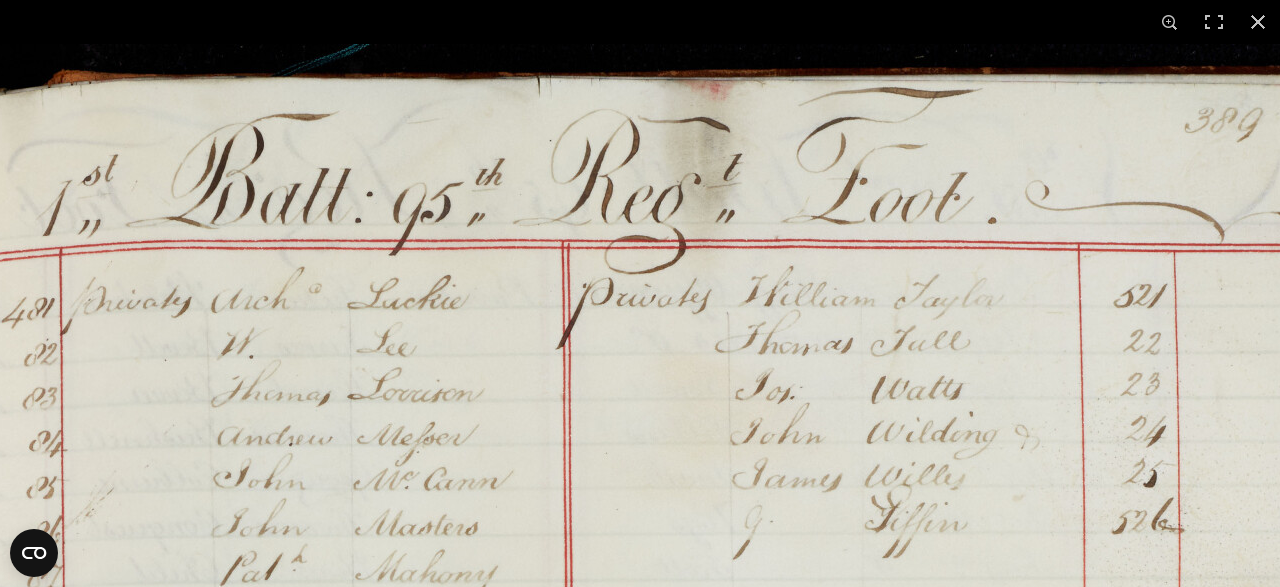 click at bounding box center [640, 1124] 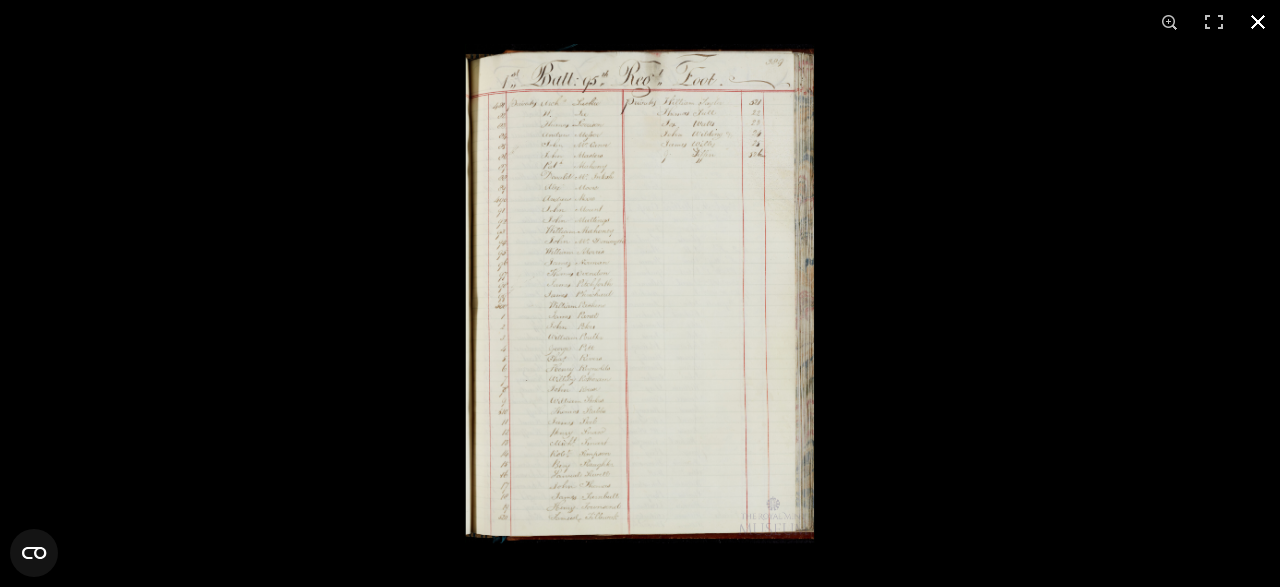 click at bounding box center [1258, 22] 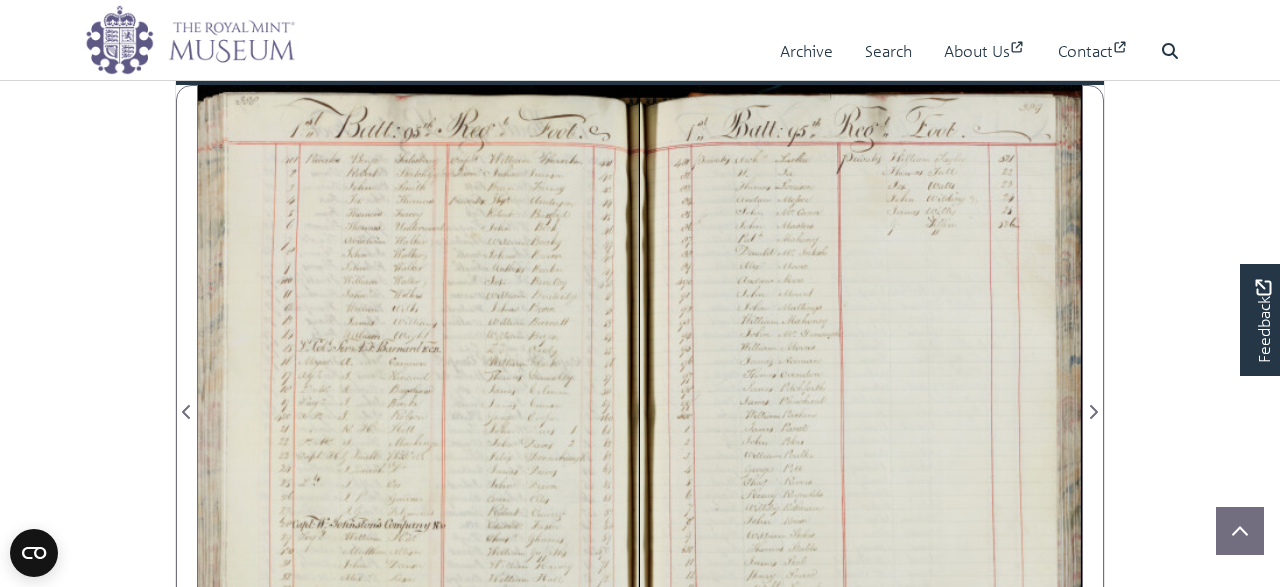click at bounding box center (419, 400) 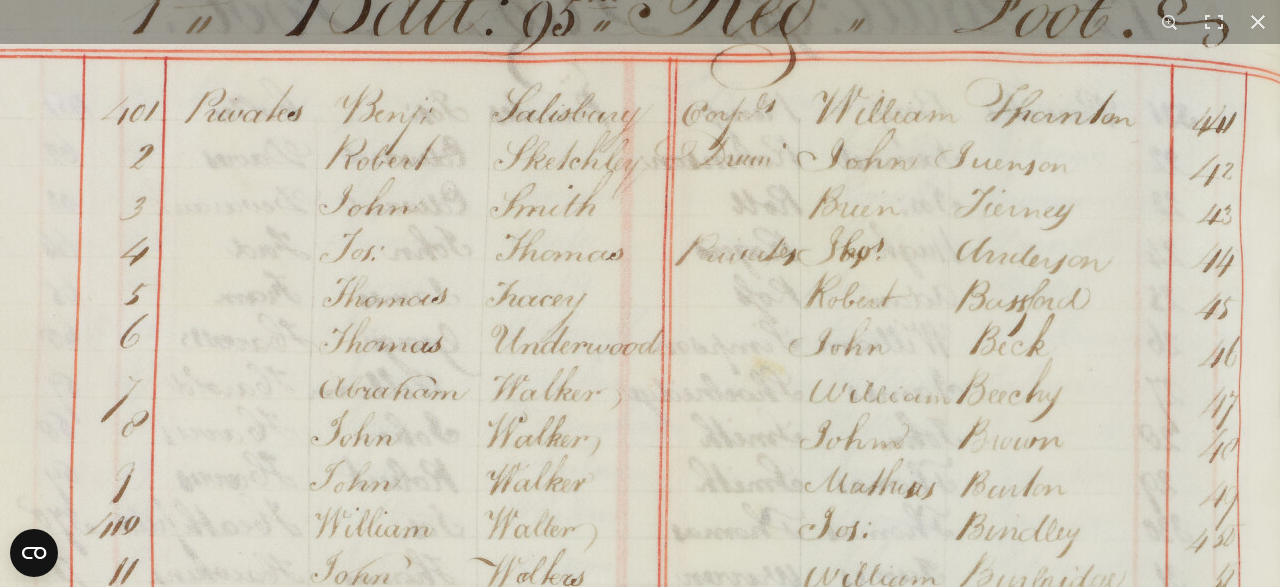 click at bounding box center (572, 935) 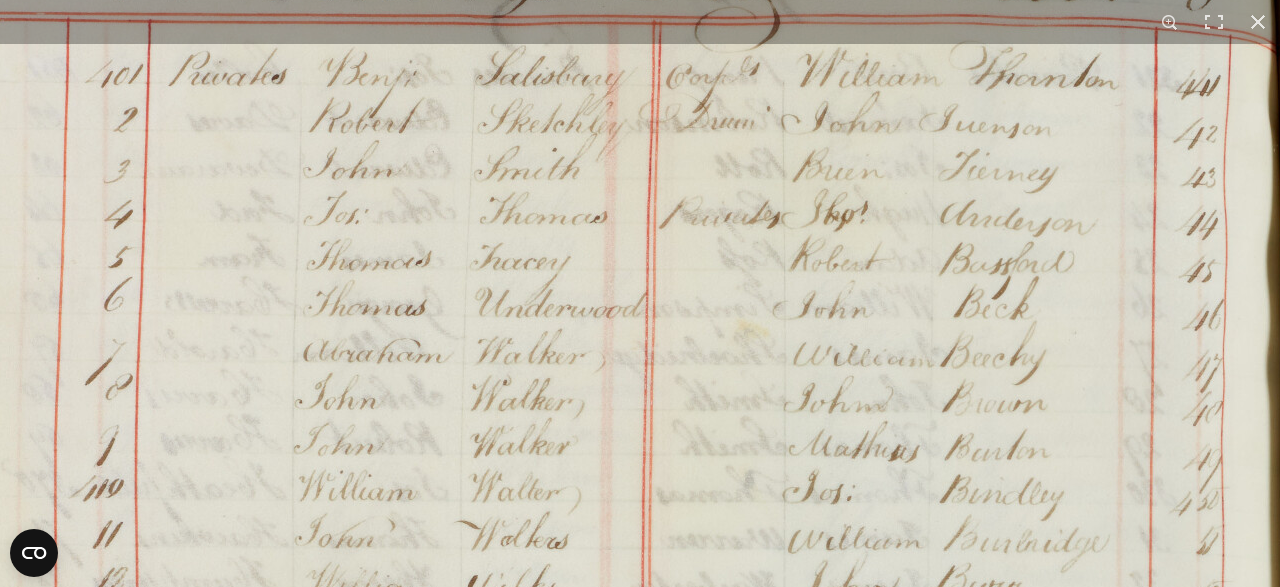 click at bounding box center (556, 898) 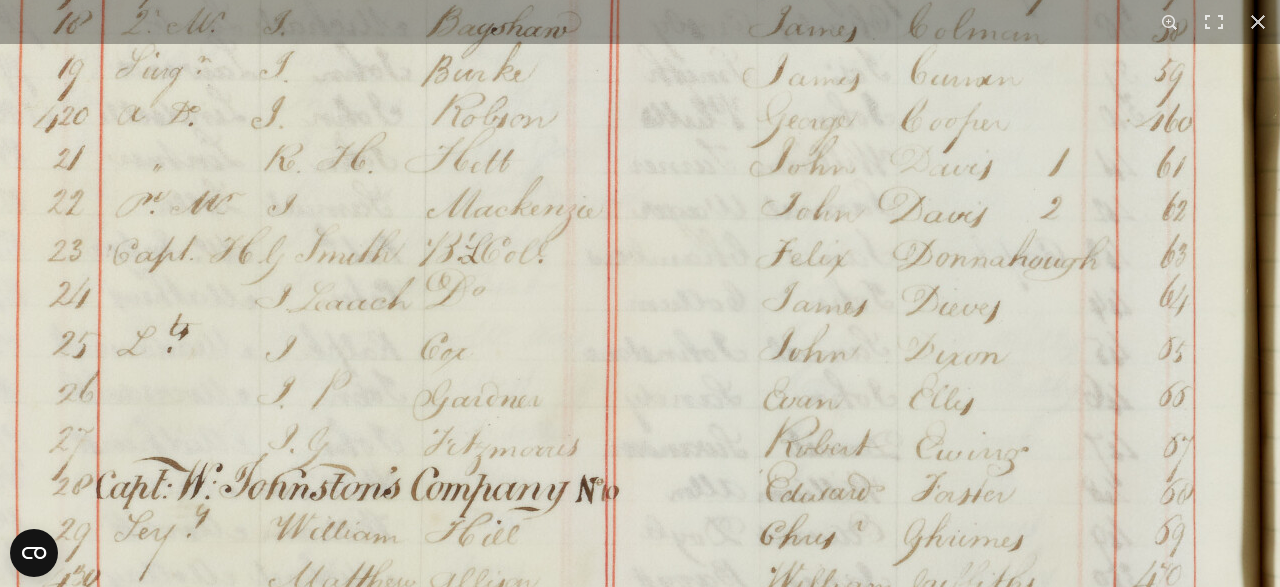 click at bounding box center (527, 60) 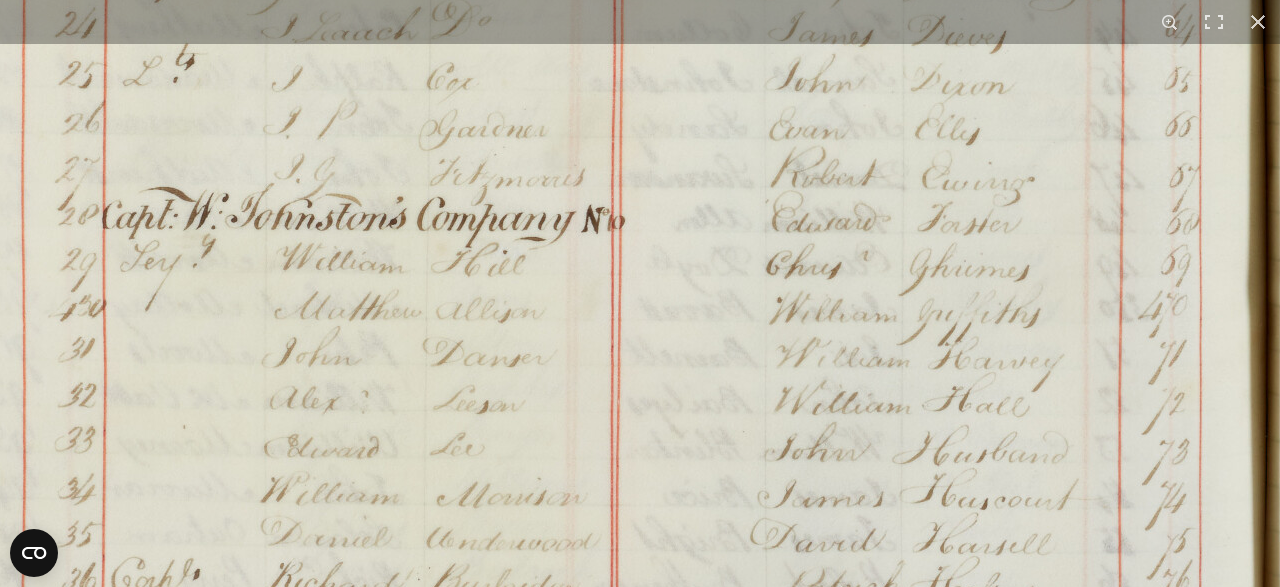 click at bounding box center (533, -210) 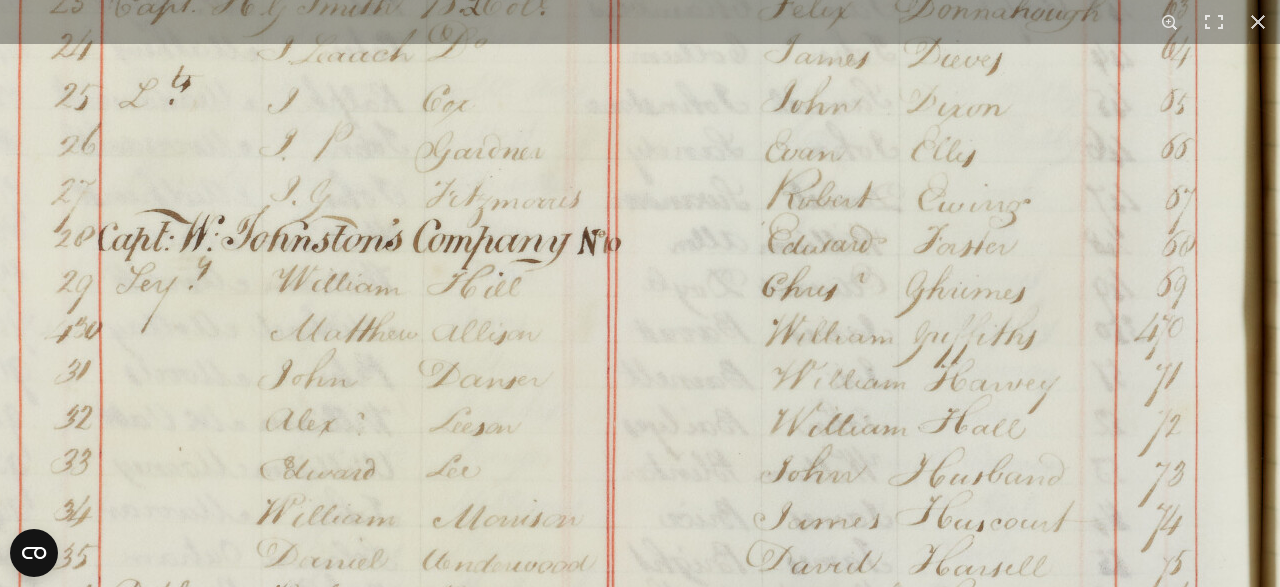 click at bounding box center (529, -188) 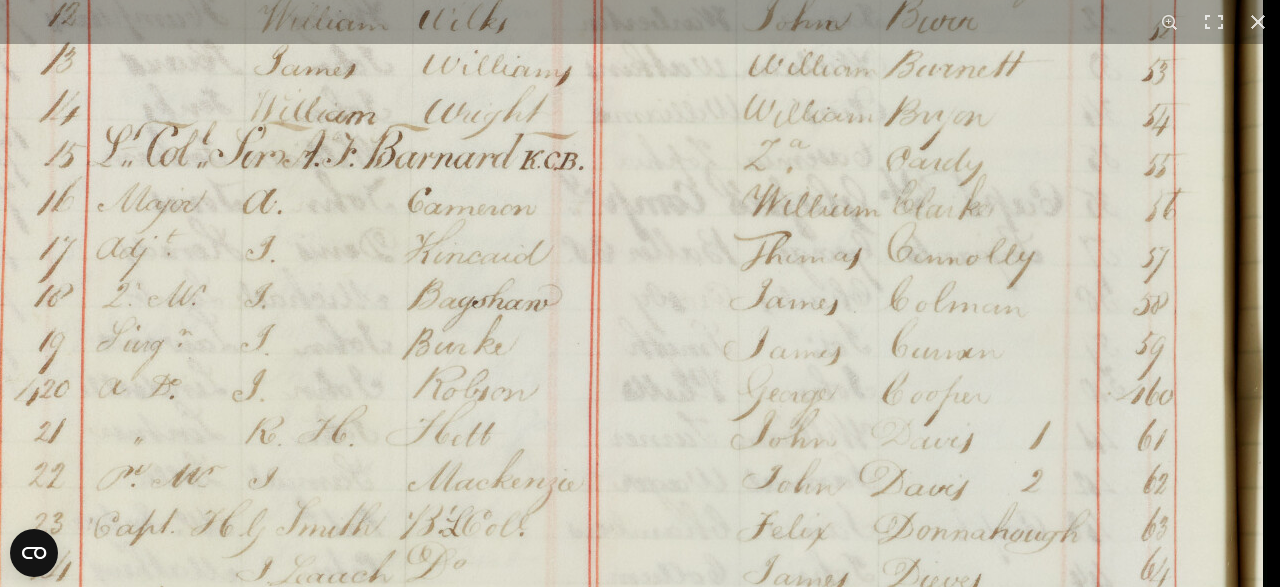 click at bounding box center (508, 333) 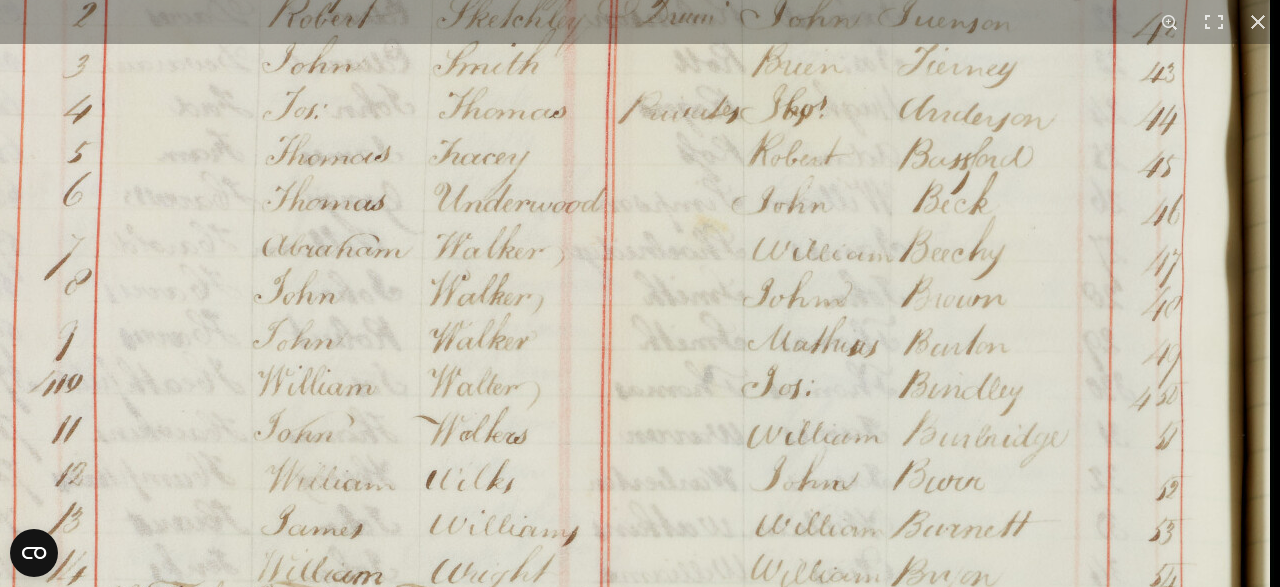 click at bounding box center [515, 793] 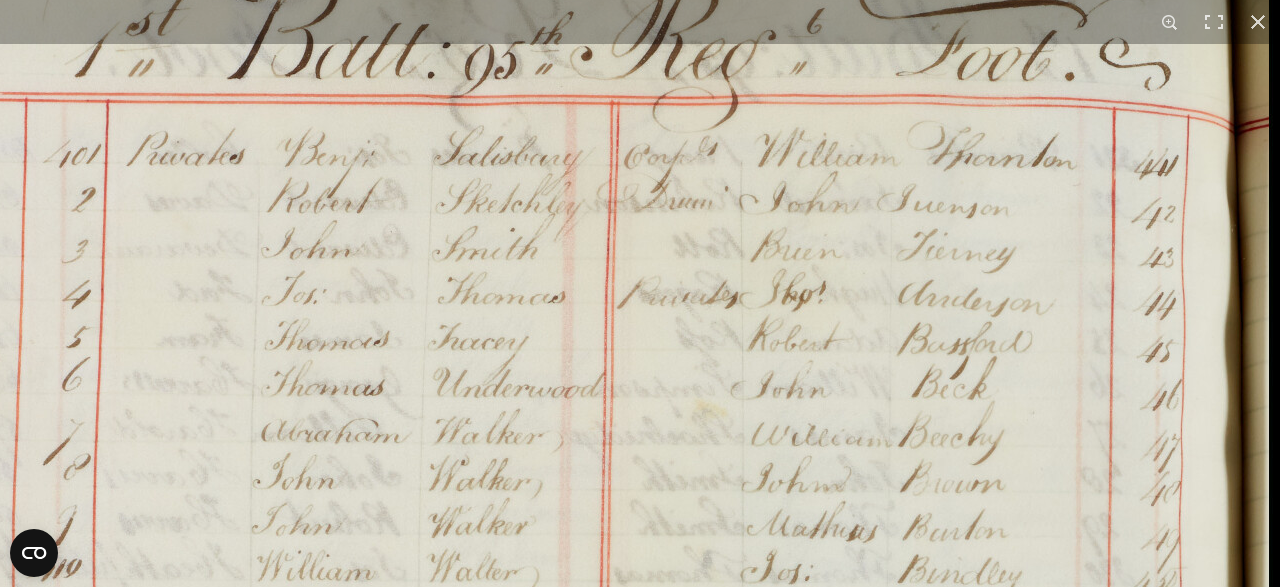 click at bounding box center [514, 978] 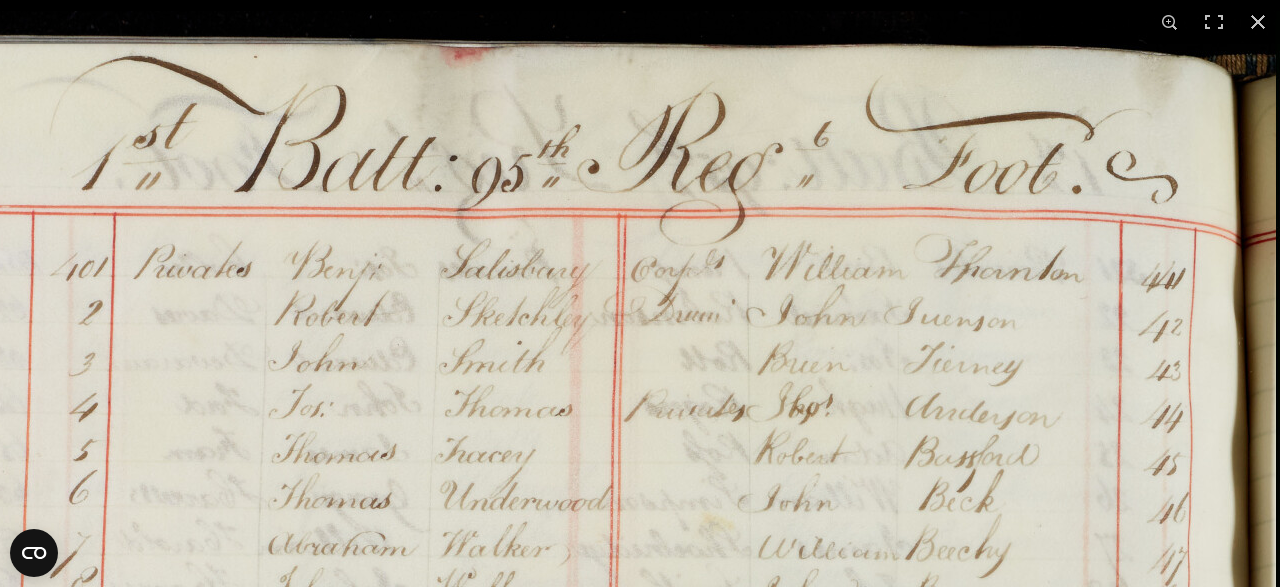 click at bounding box center [521, 1091] 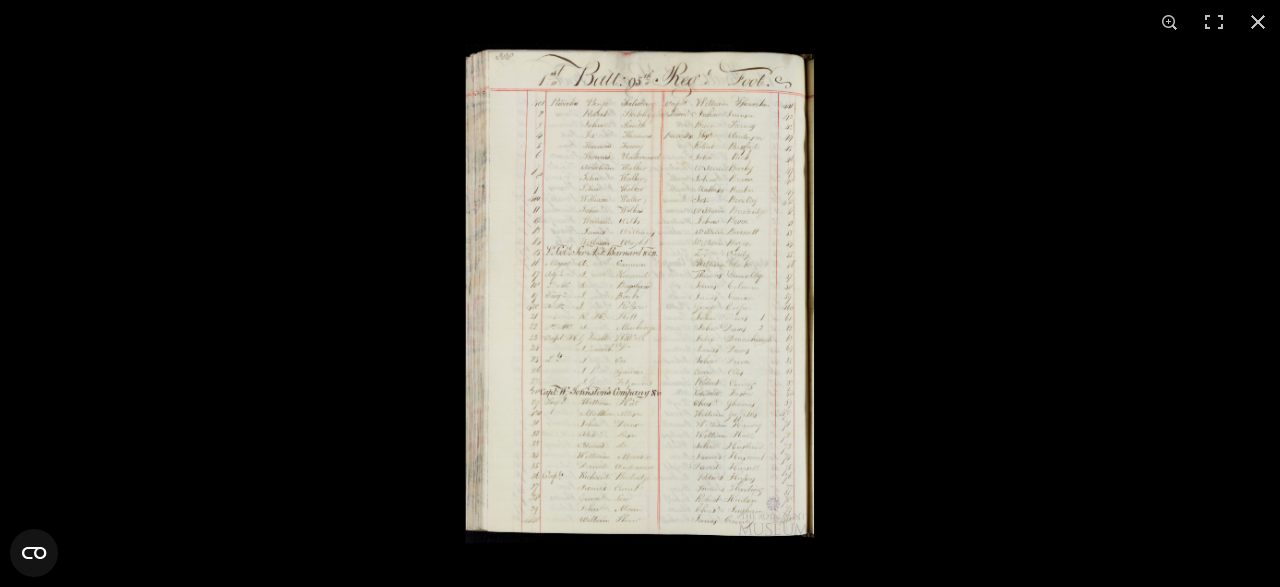 click at bounding box center (640, 293) 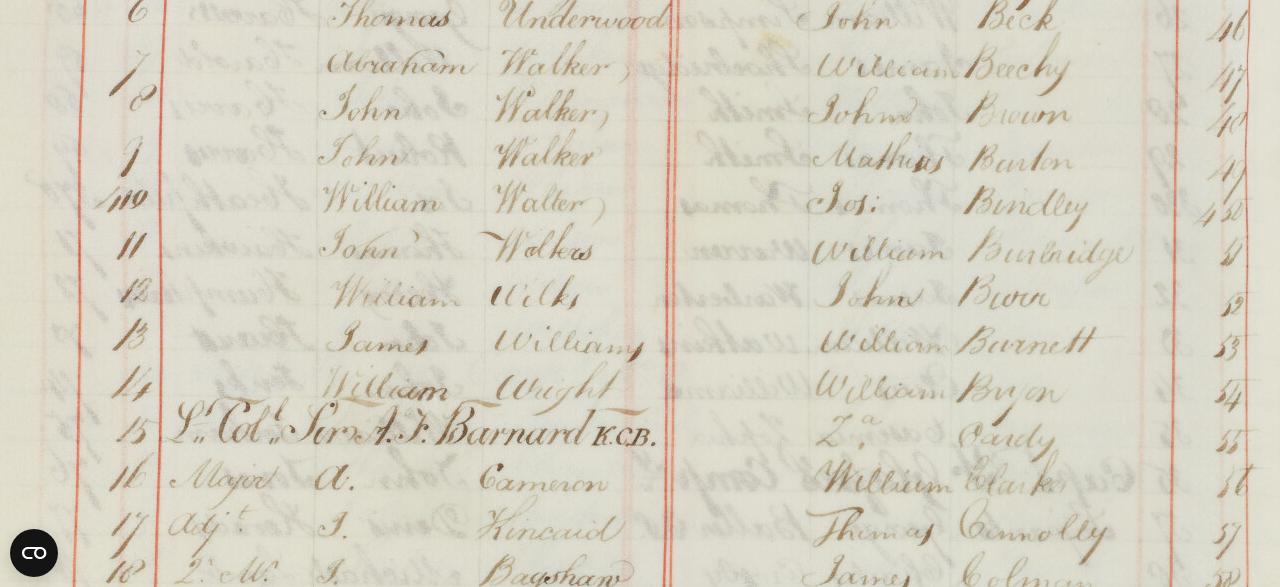 click at bounding box center [580, 609] 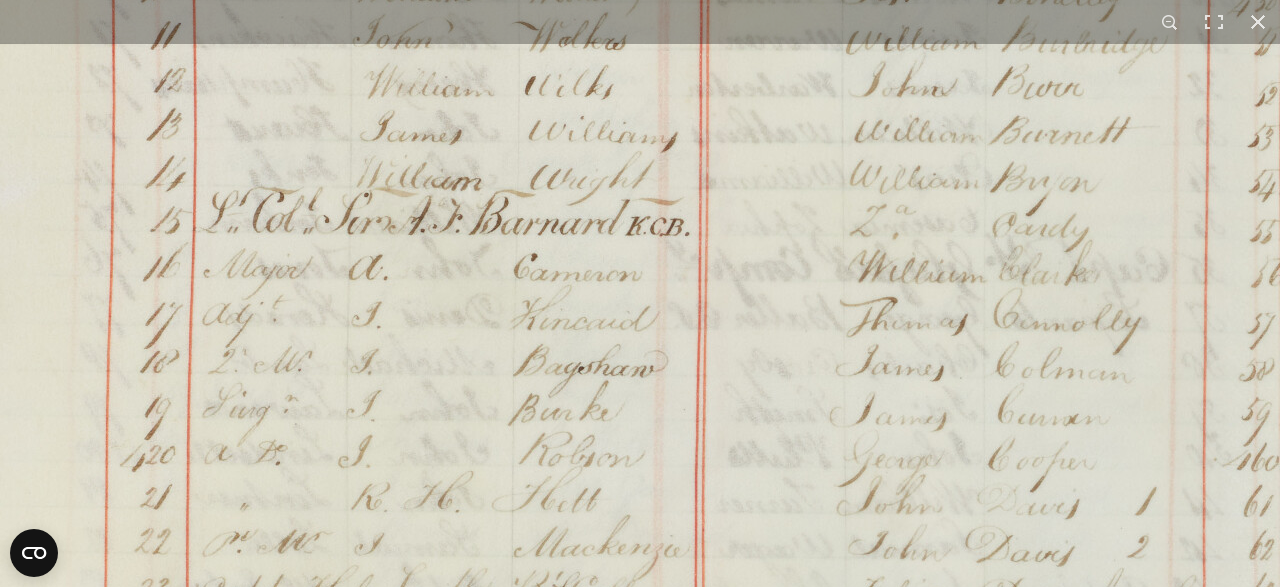 click at bounding box center [614, 399] 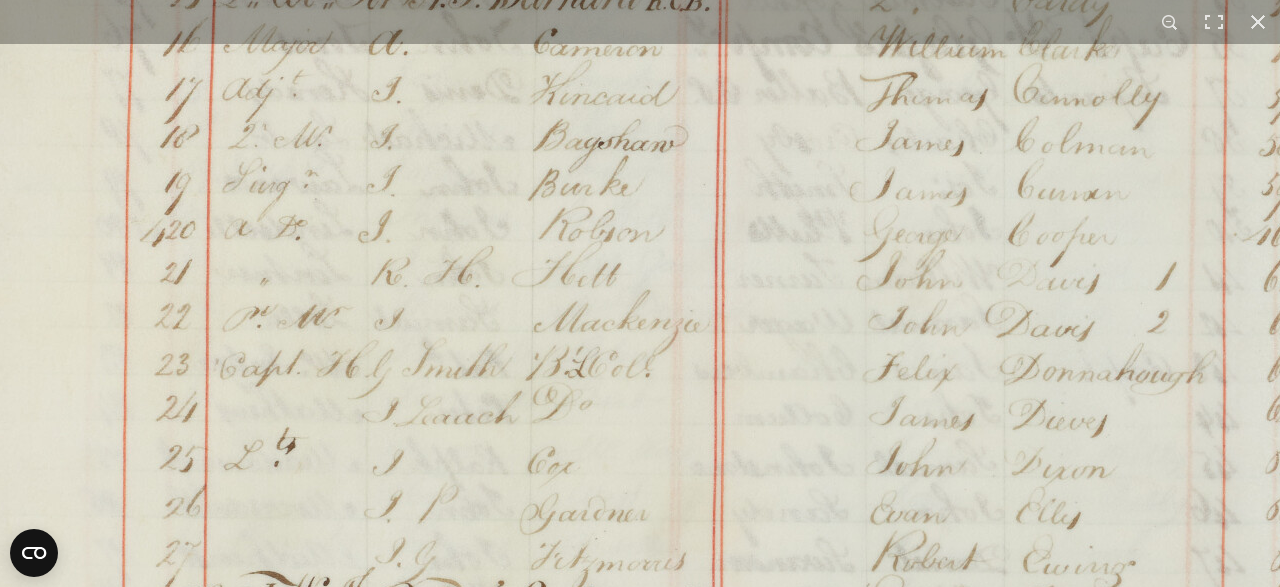 click at bounding box center (634, 174) 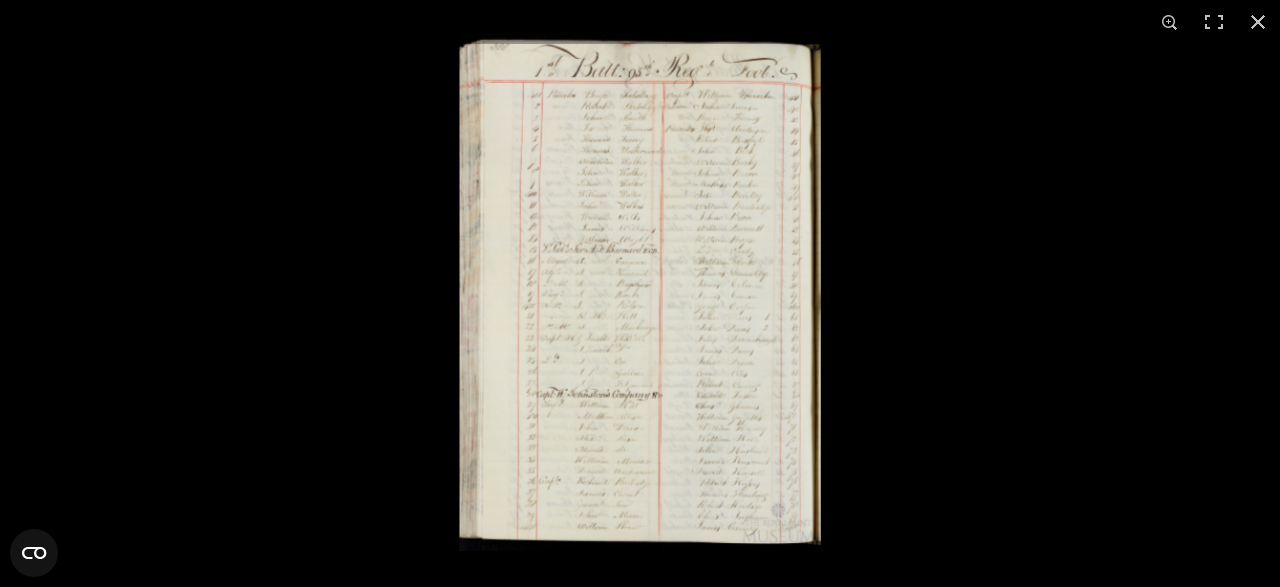 click at bounding box center [640, 292] 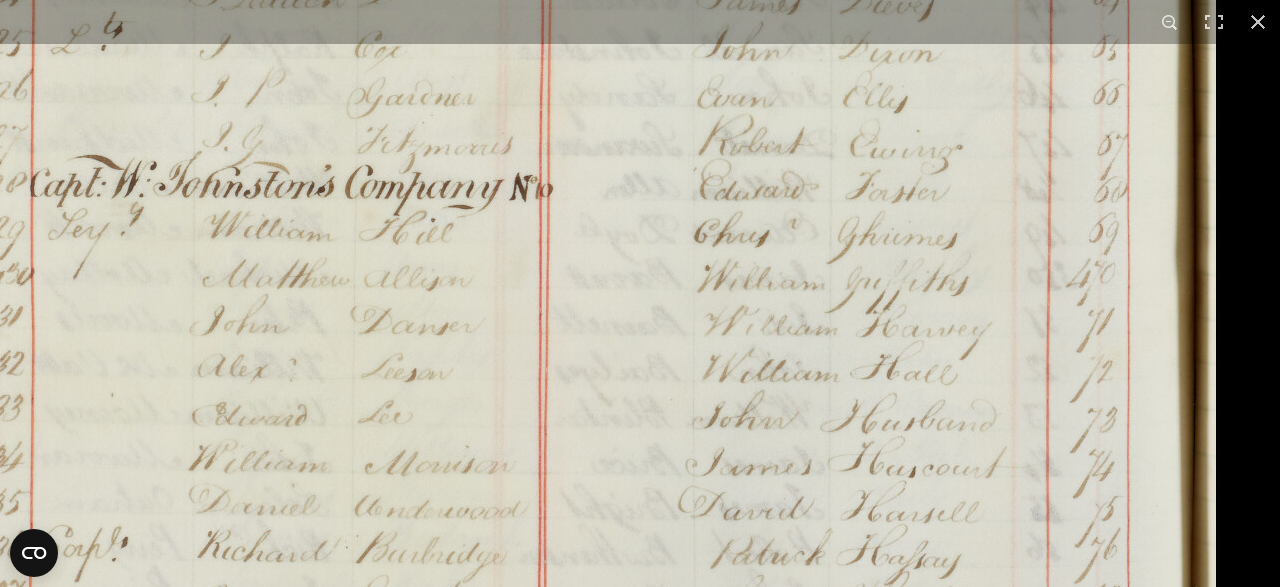 click on "1 / 1" at bounding box center [640, 293] 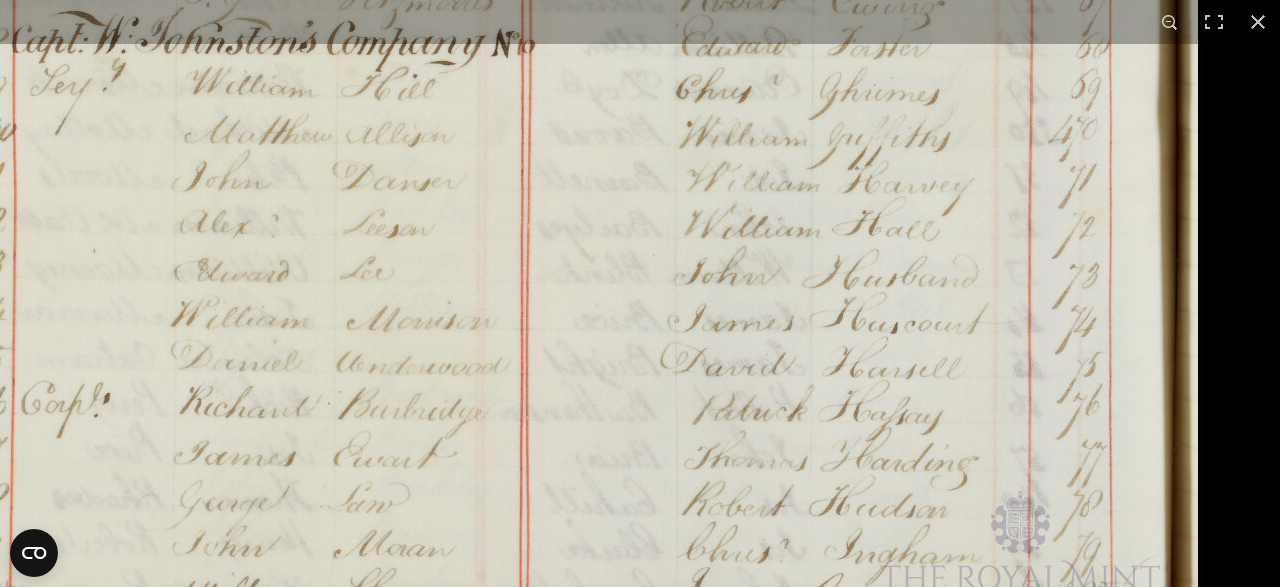 click at bounding box center (443, -386) 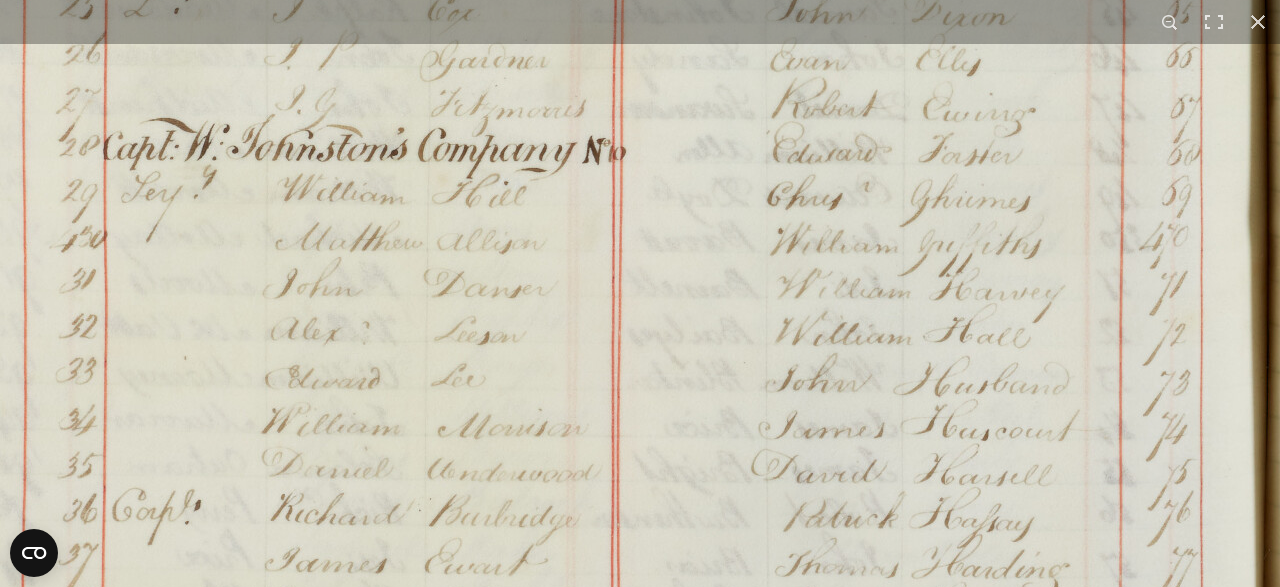 click at bounding box center [534, -279] 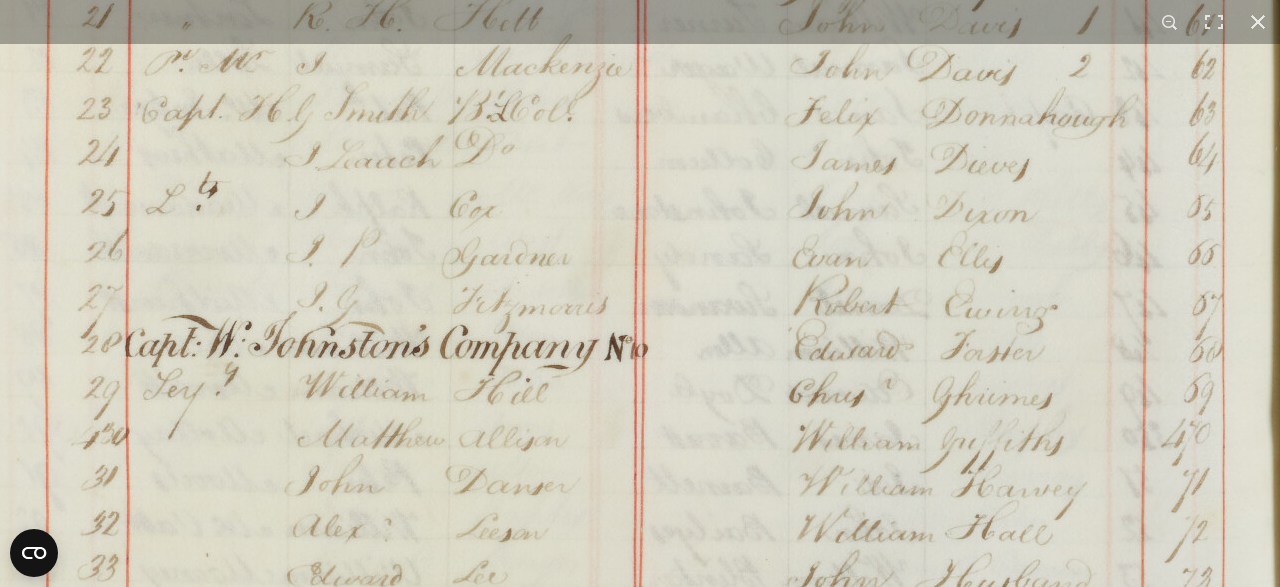 click at bounding box center [556, -82] 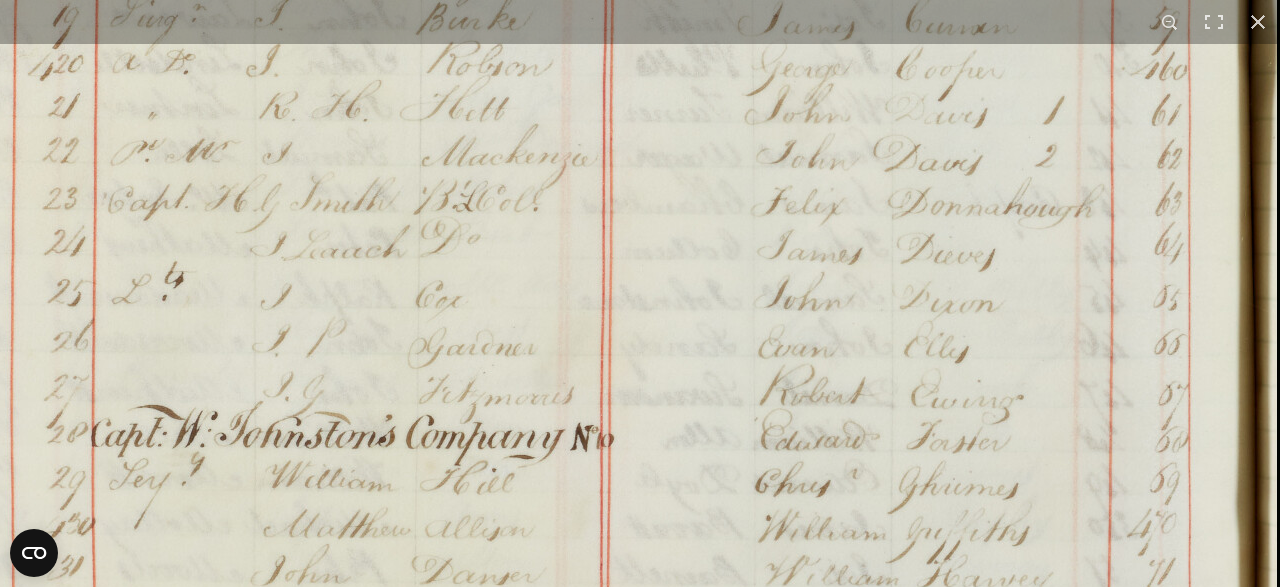 click at bounding box center [522, 8] 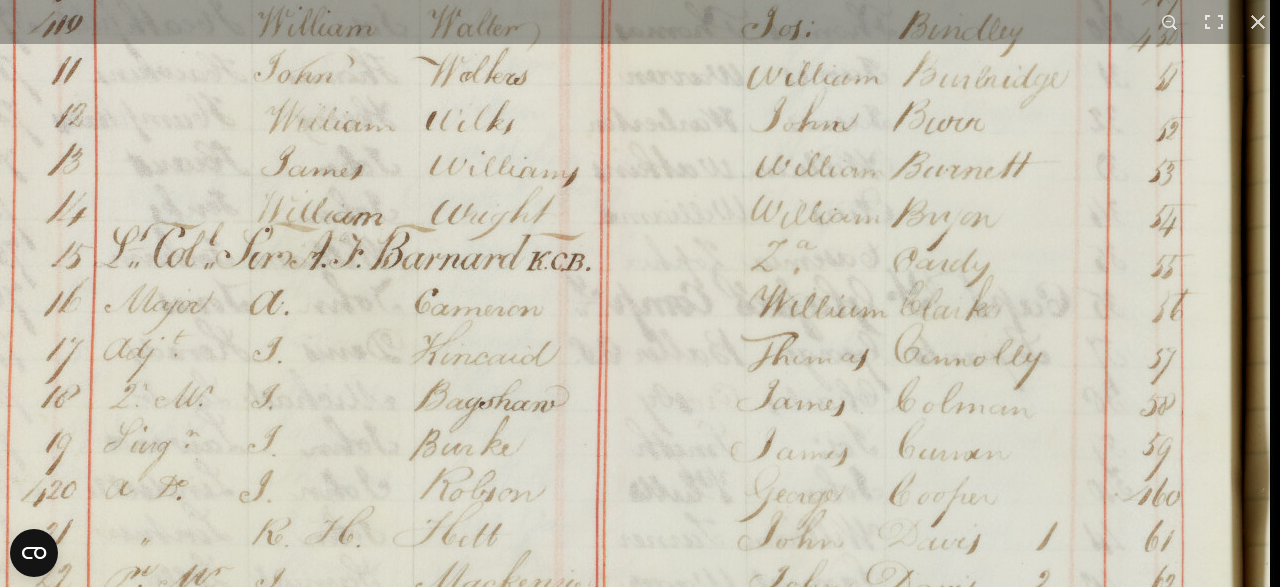 click at bounding box center (515, 434) 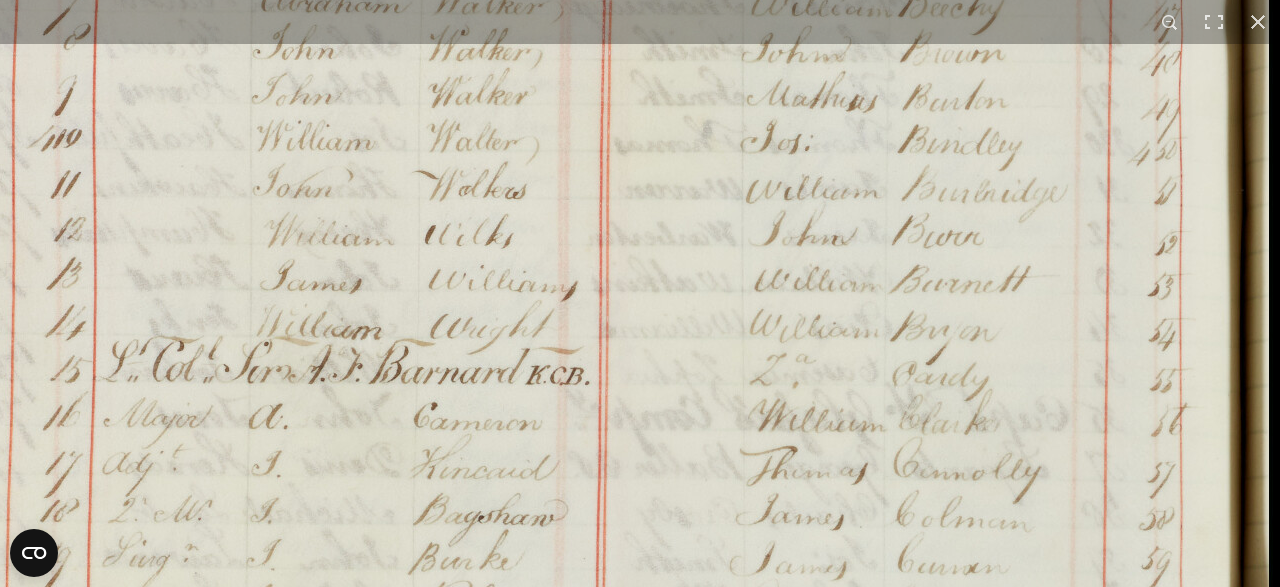 click at bounding box center (514, 548) 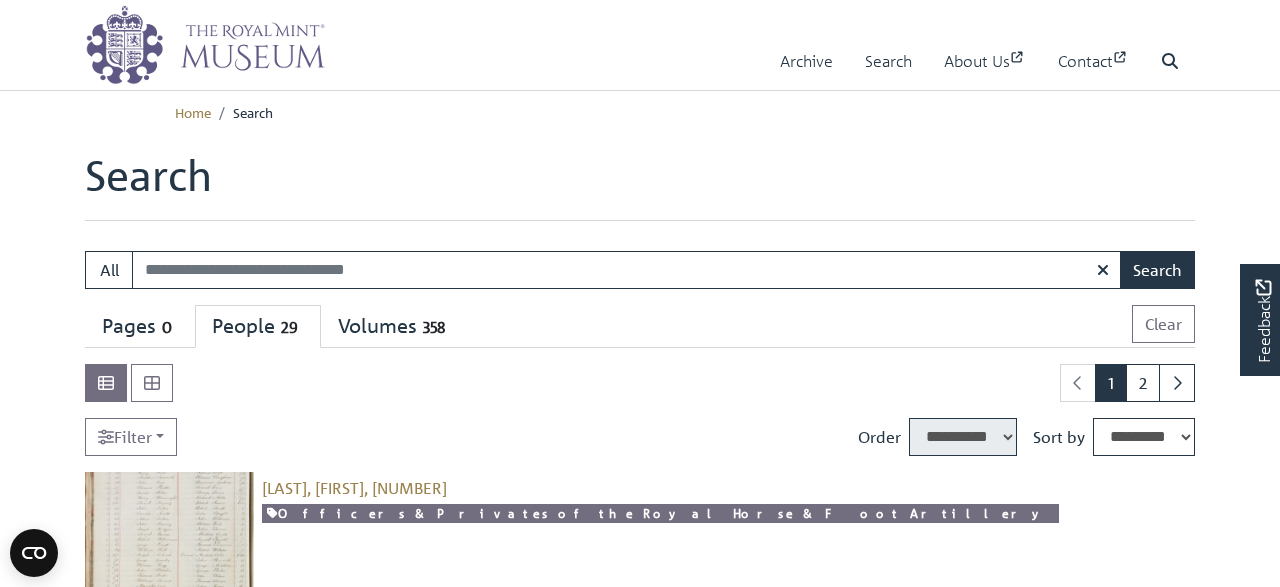 select on "****" 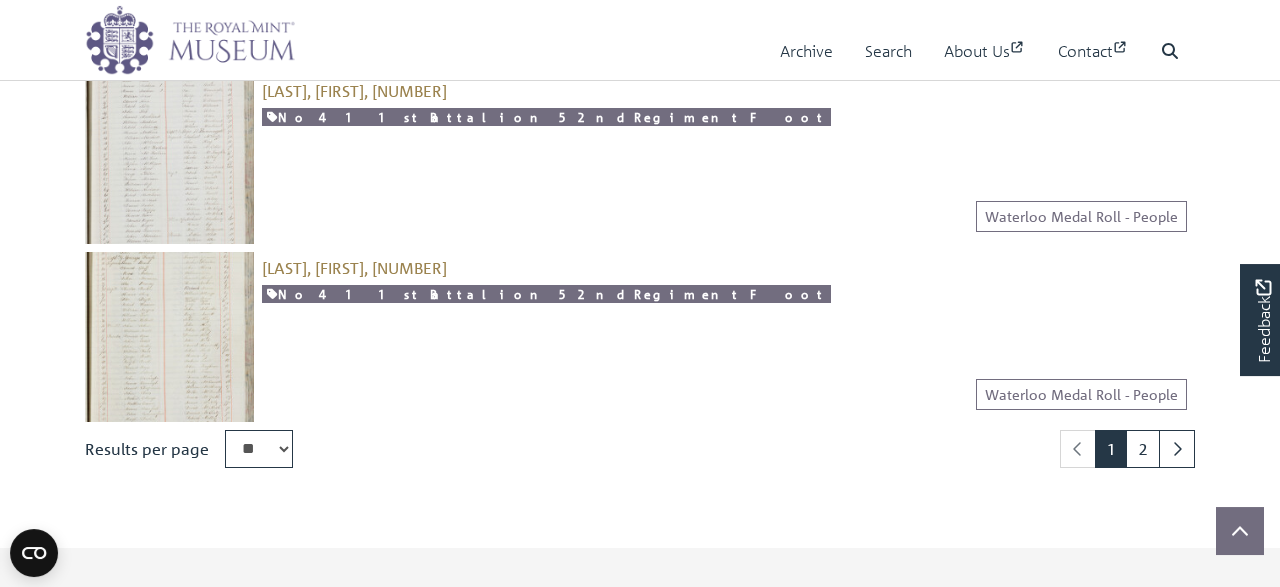 scroll, scrollTop: 2704, scrollLeft: 0, axis: vertical 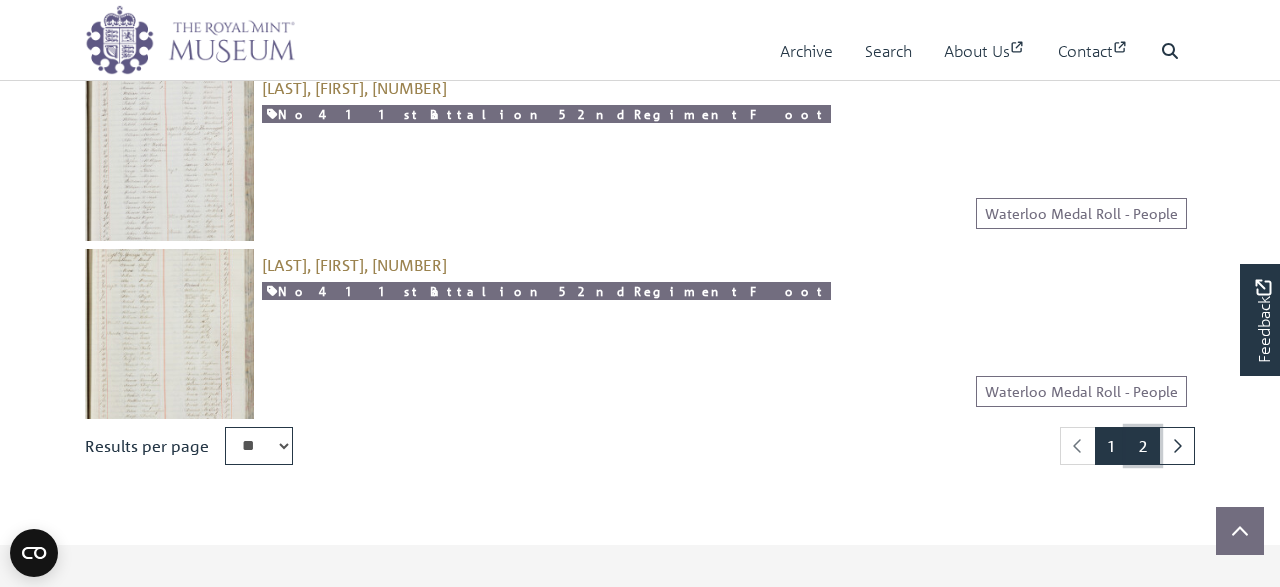click on "2" at bounding box center (1143, 446) 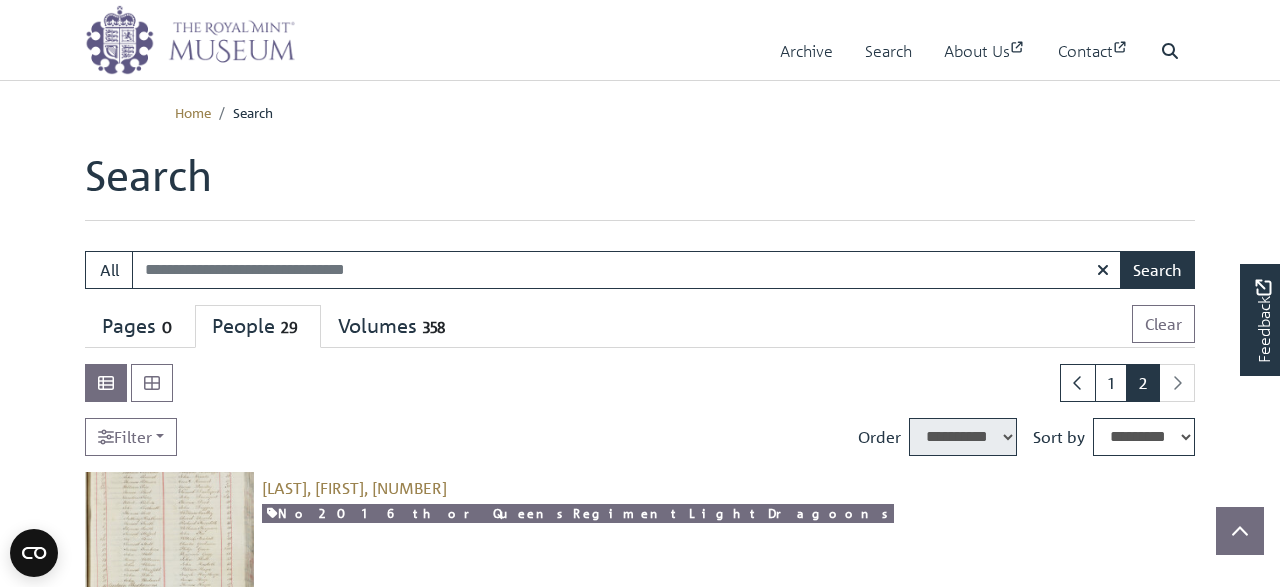 select on "****" 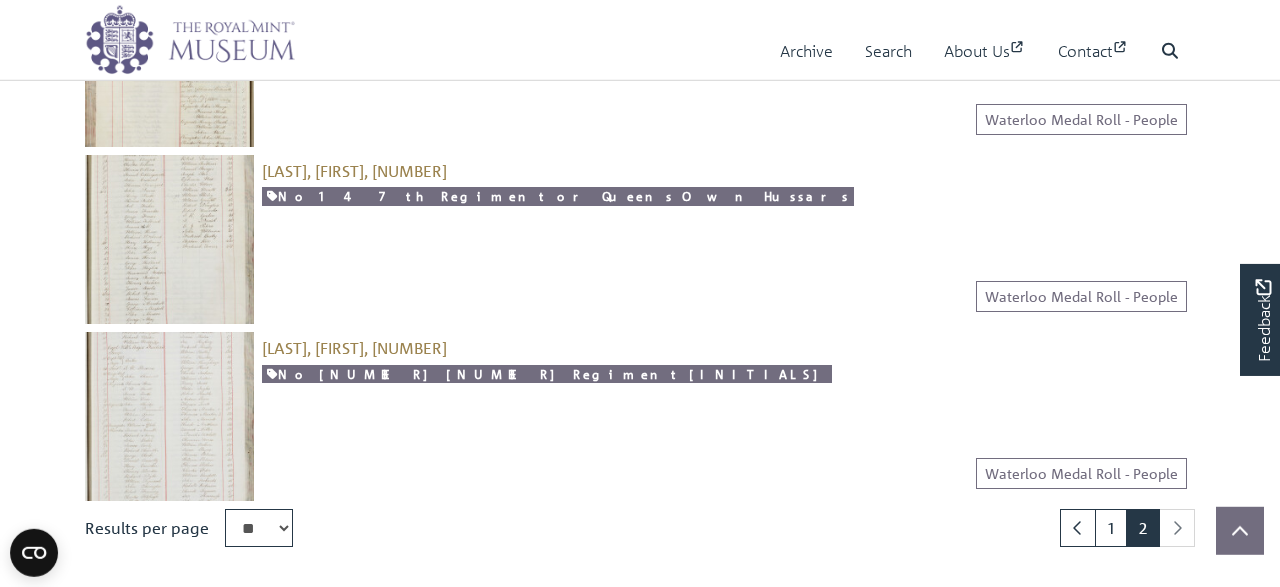 scroll, scrollTop: 2496, scrollLeft: 0, axis: vertical 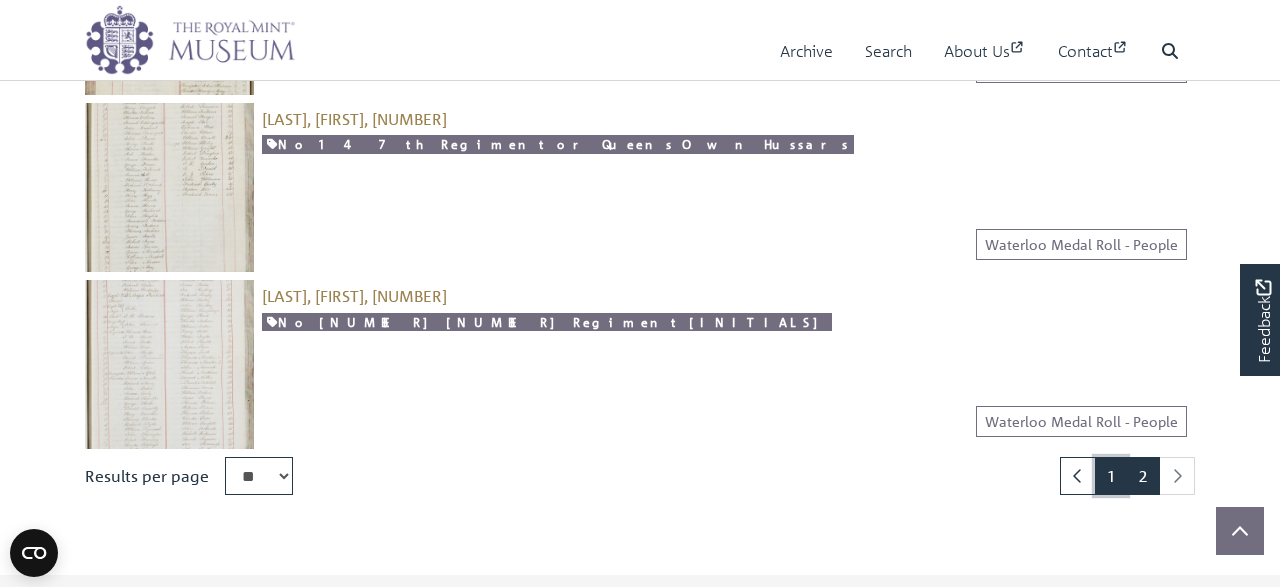 click on "1" at bounding box center (1111, 476) 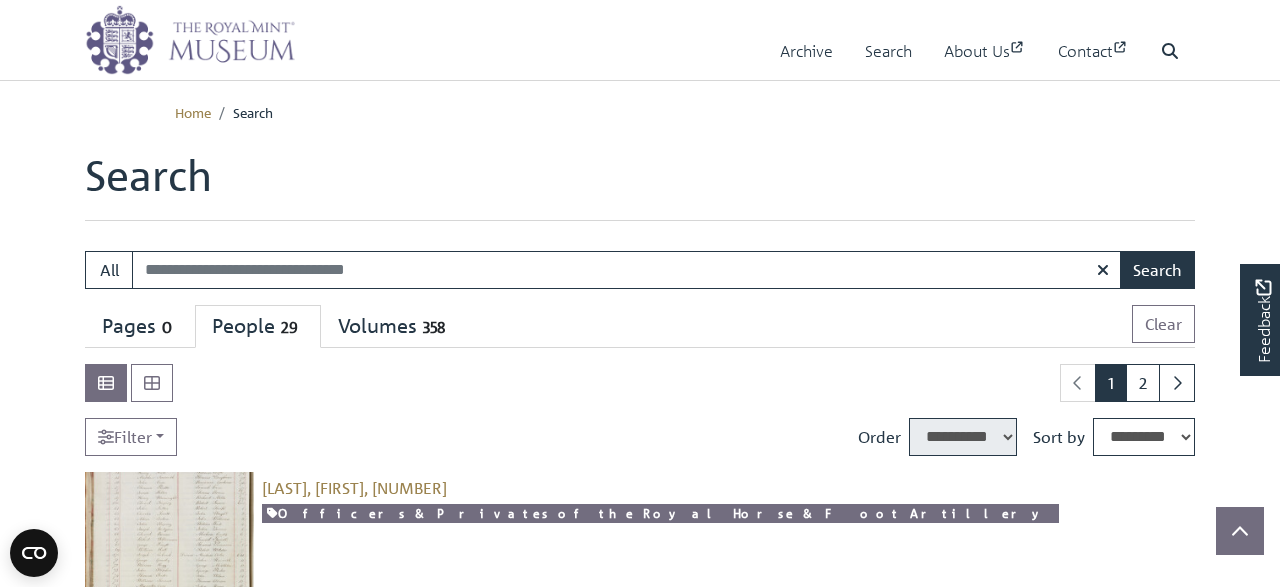 select on "****" 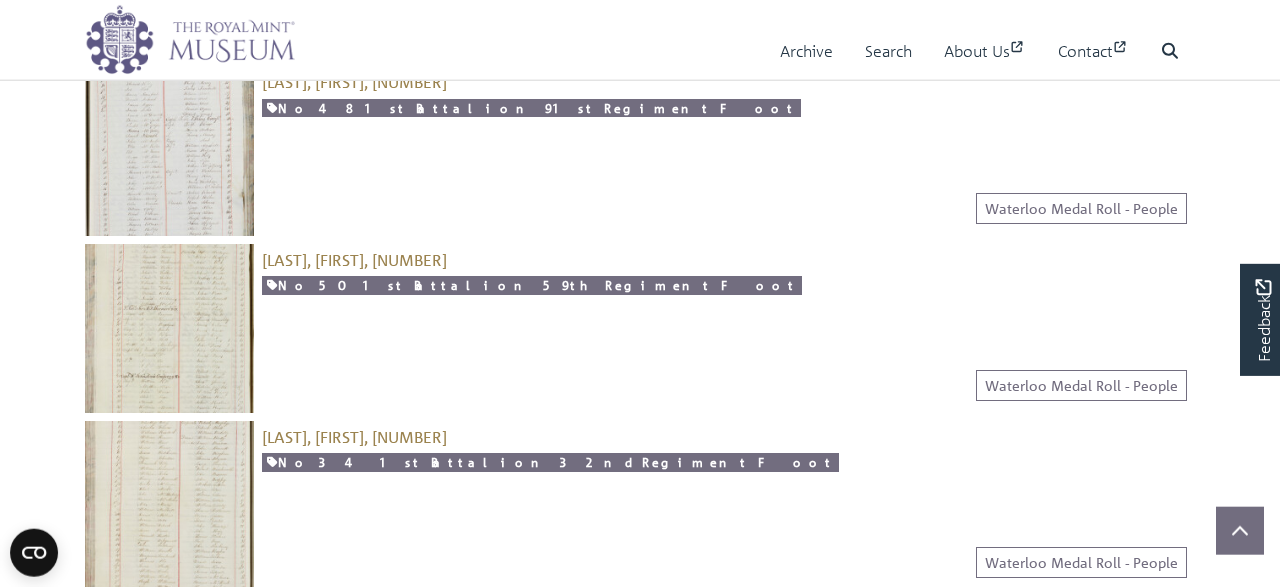scroll, scrollTop: 1456, scrollLeft: 0, axis: vertical 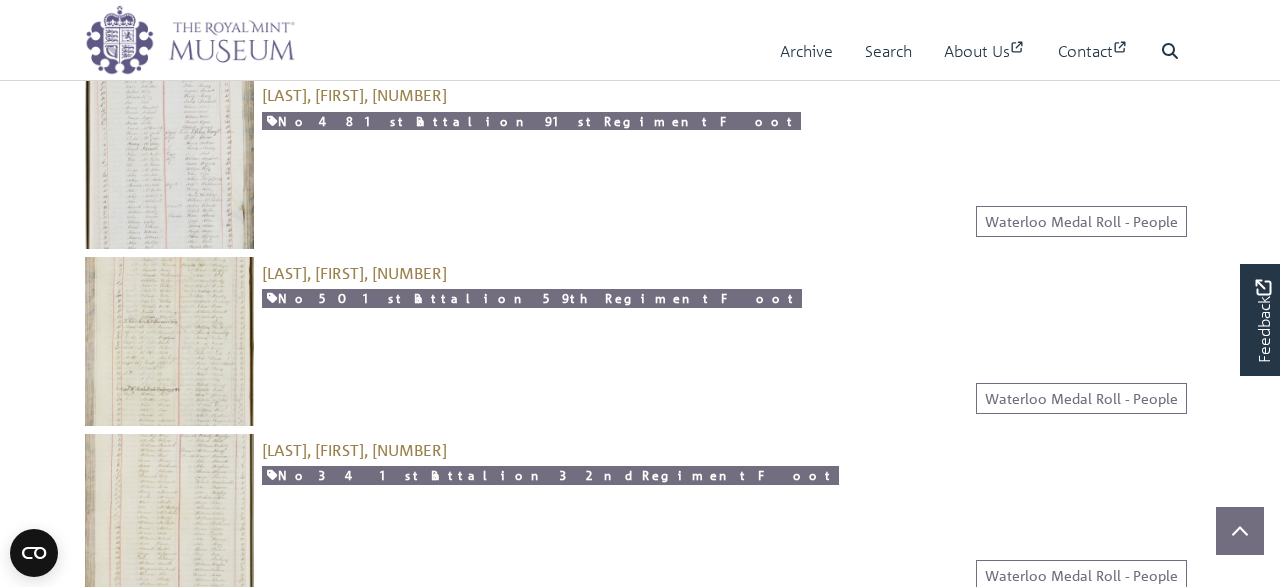 click at bounding box center [169, 341] 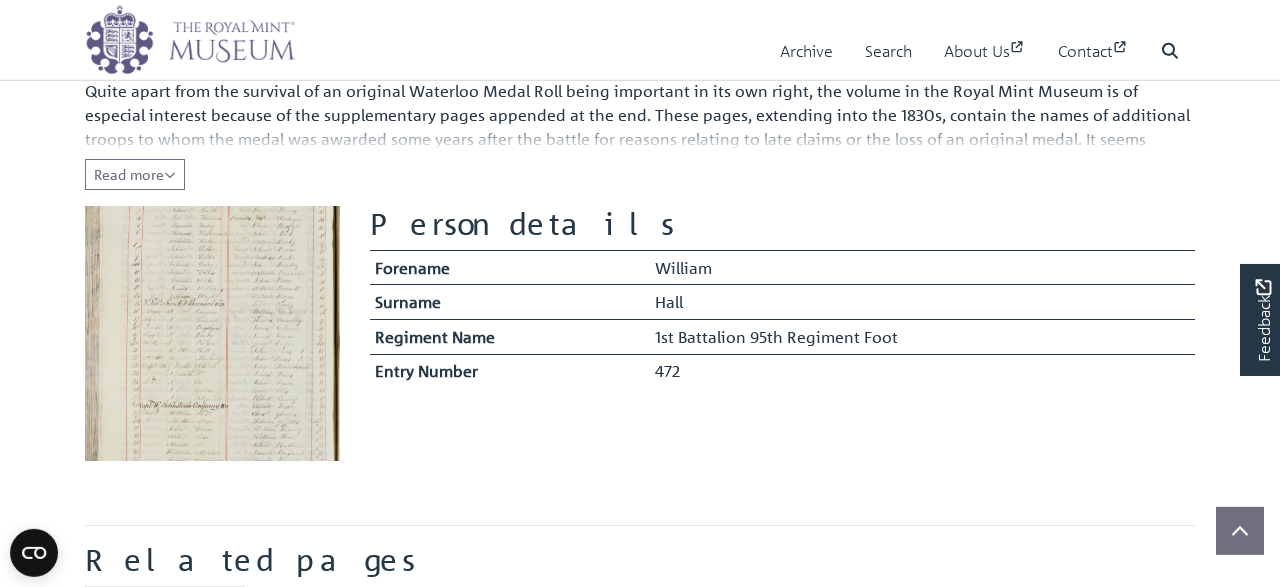 scroll, scrollTop: 312, scrollLeft: 0, axis: vertical 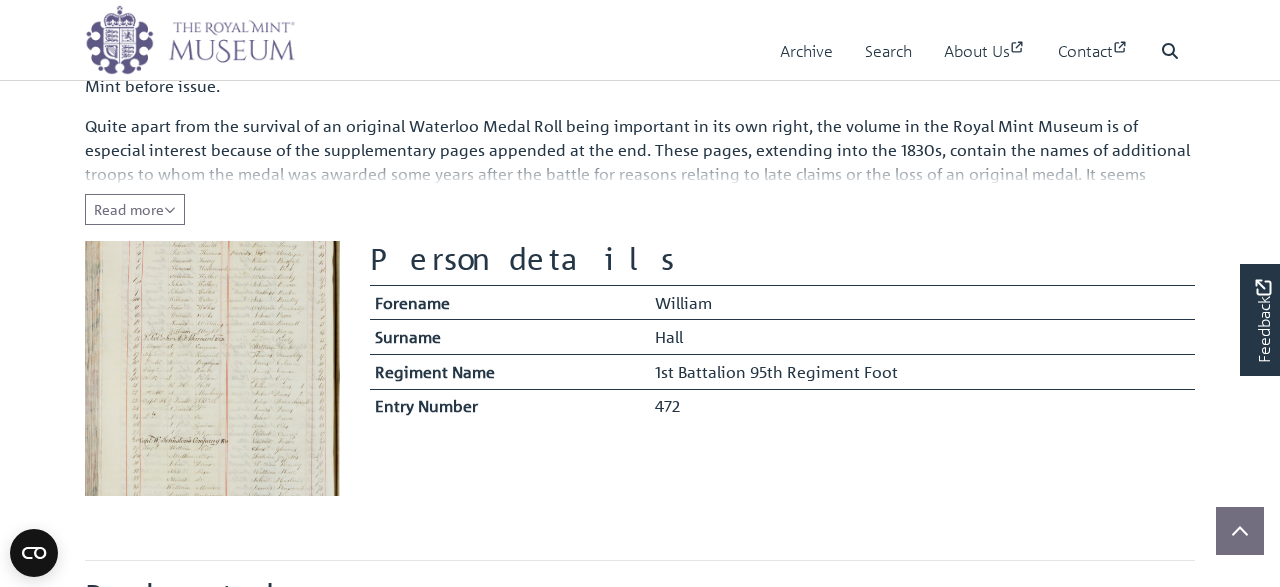 click at bounding box center (212, 368) 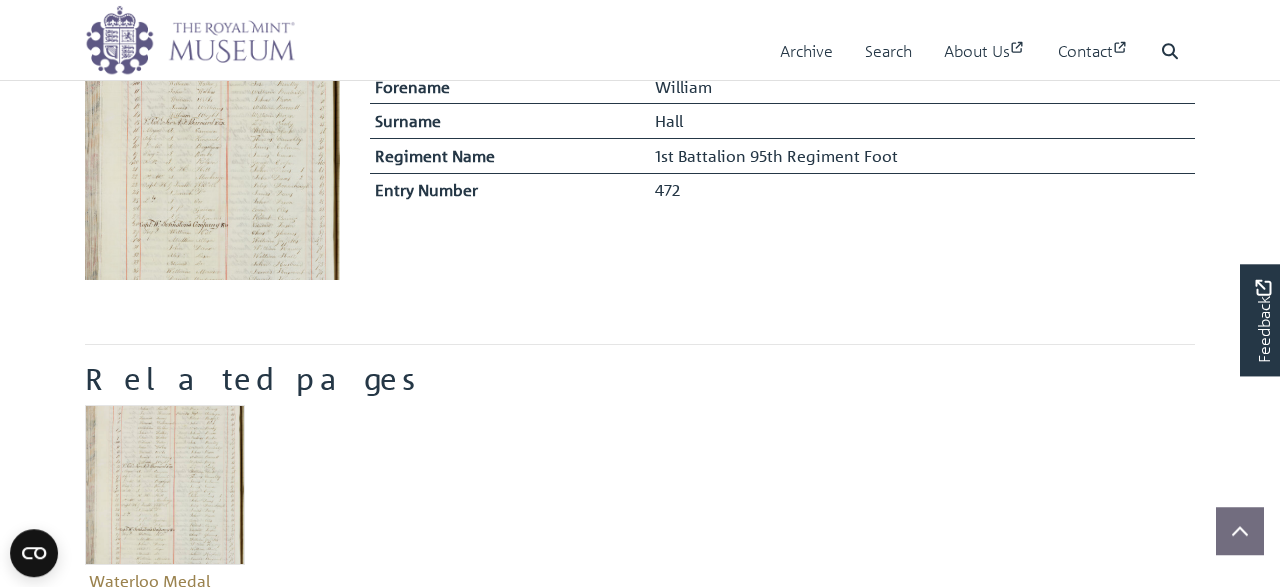 scroll, scrollTop: 624, scrollLeft: 0, axis: vertical 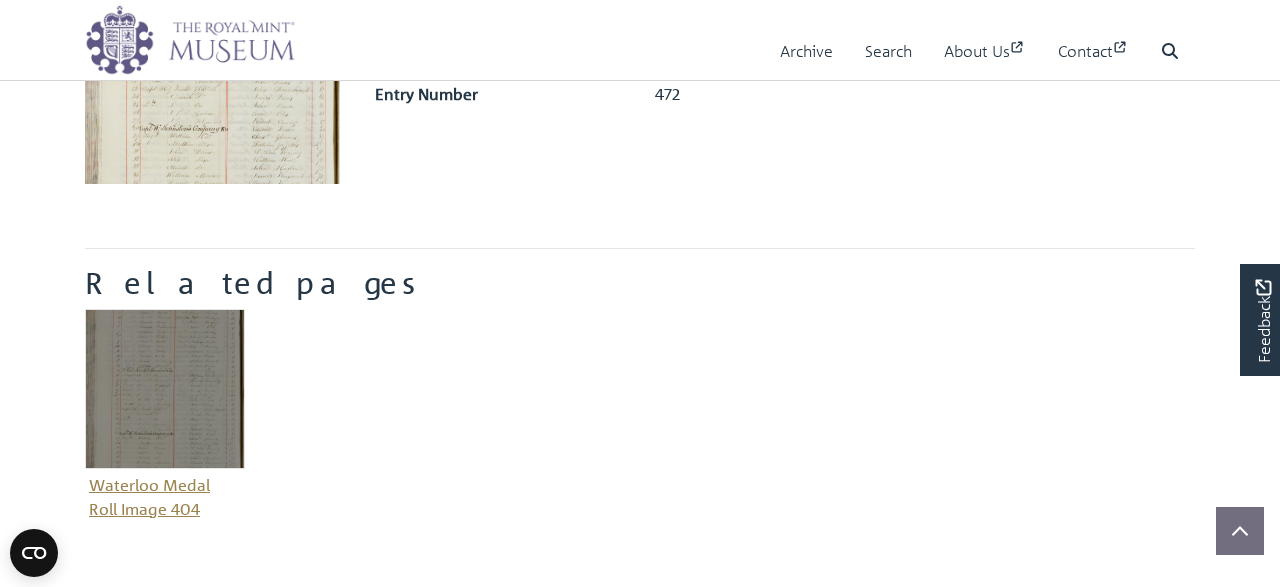click at bounding box center [165, 389] 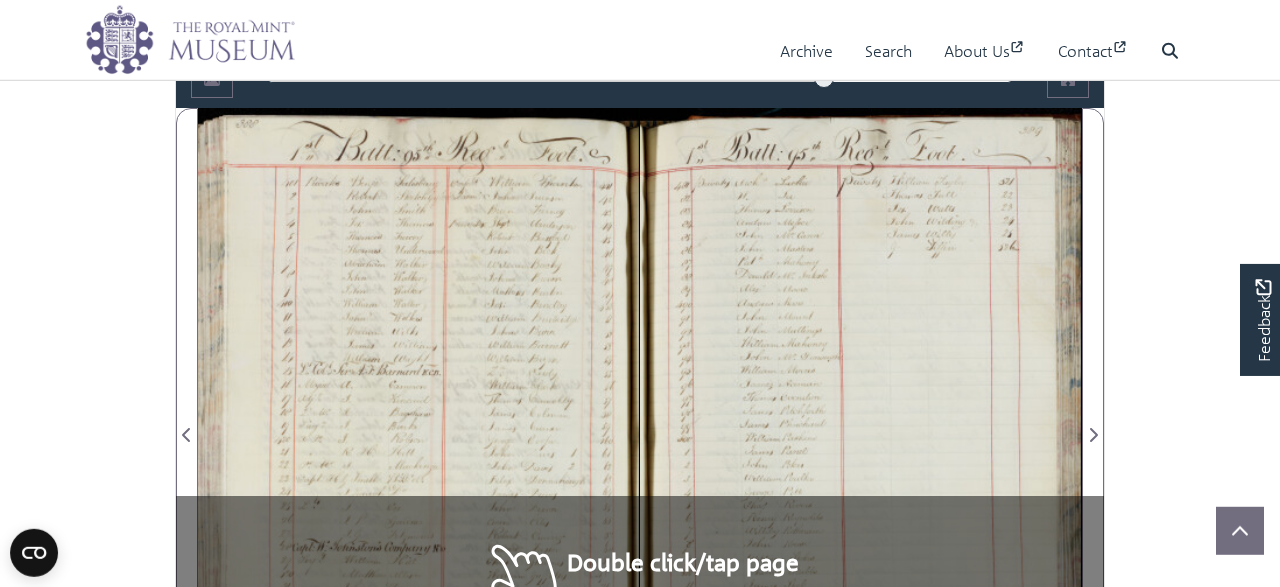 scroll, scrollTop: 1196, scrollLeft: 0, axis: vertical 